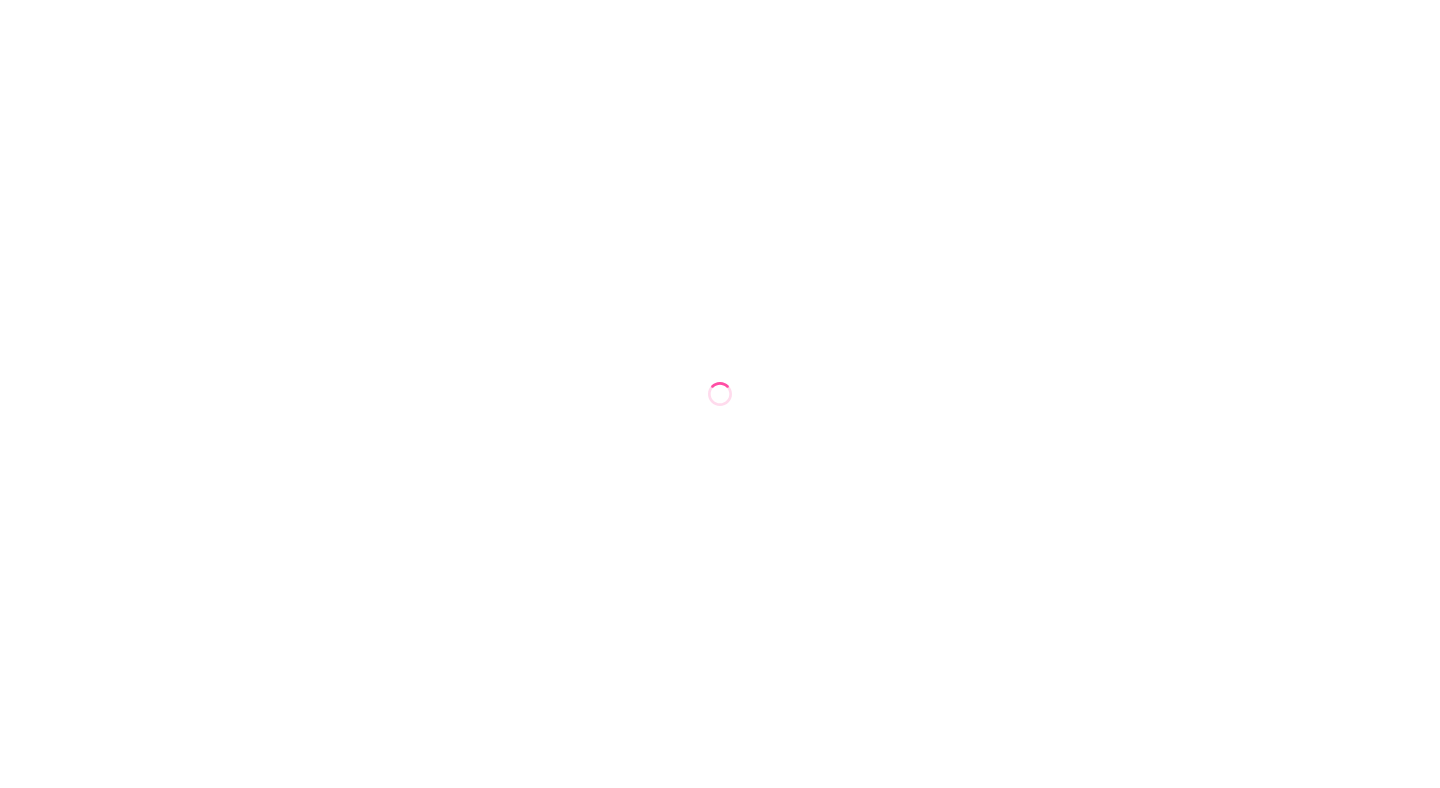 scroll, scrollTop: 0, scrollLeft: 0, axis: both 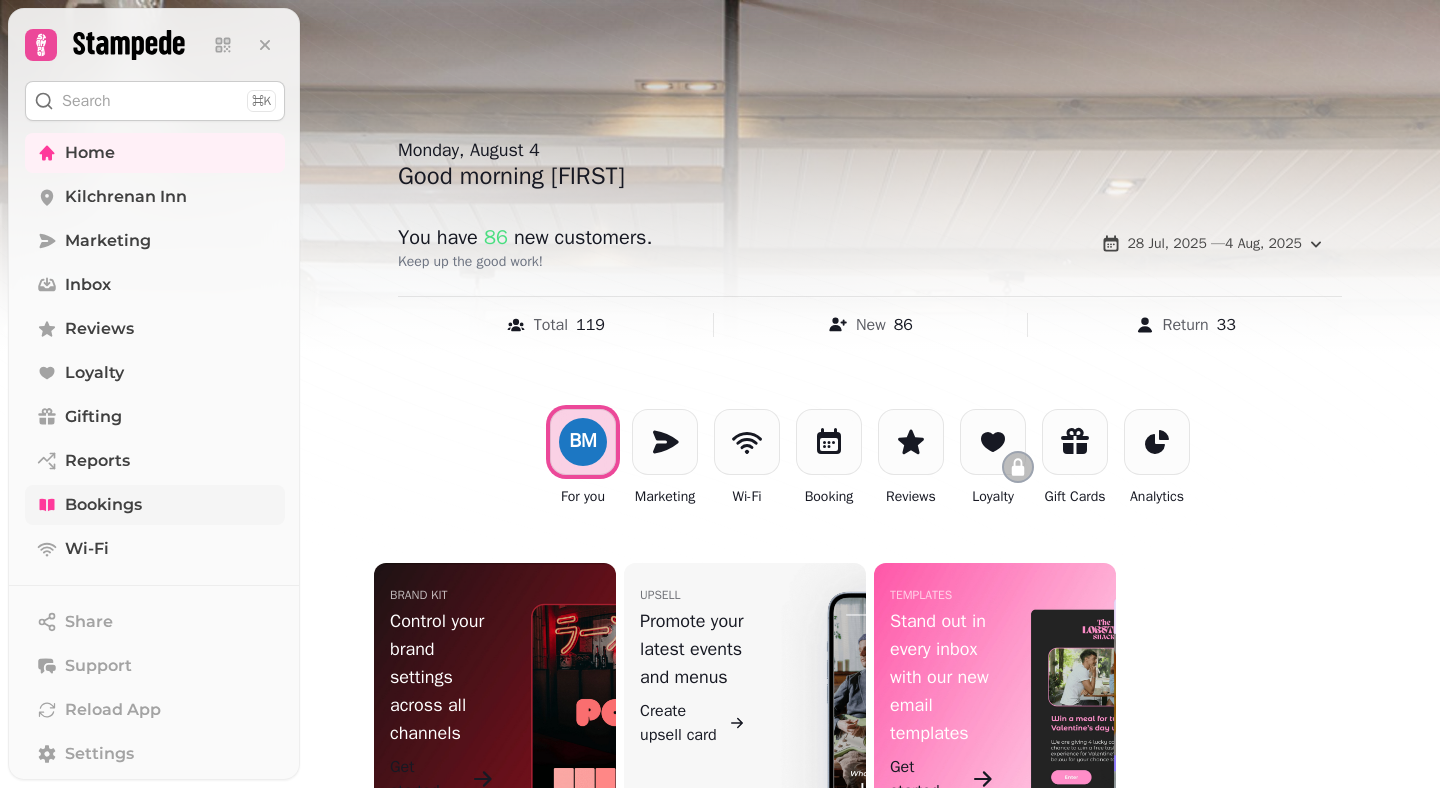 click on "Bookings" at bounding box center (103, 505) 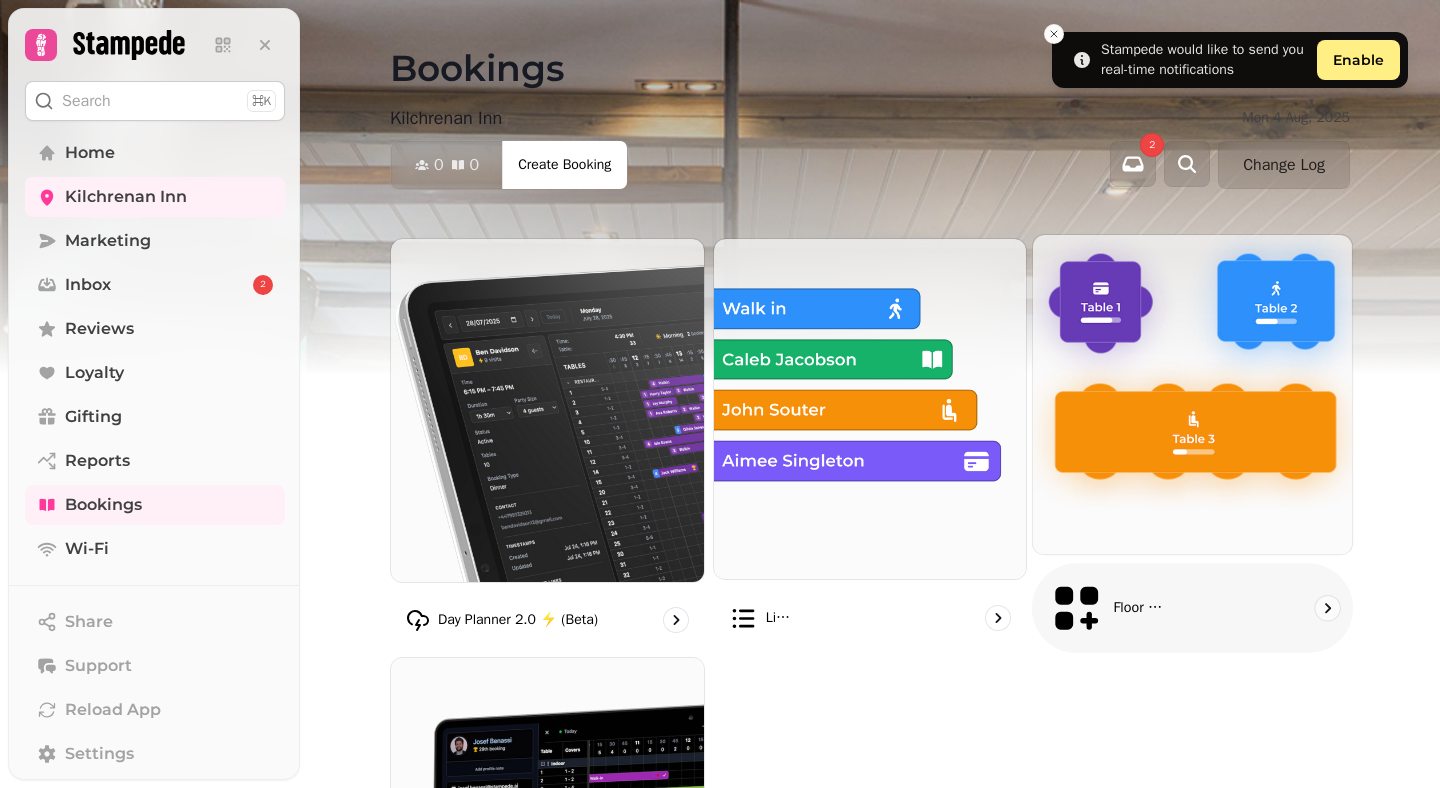 click at bounding box center [1192, 394] 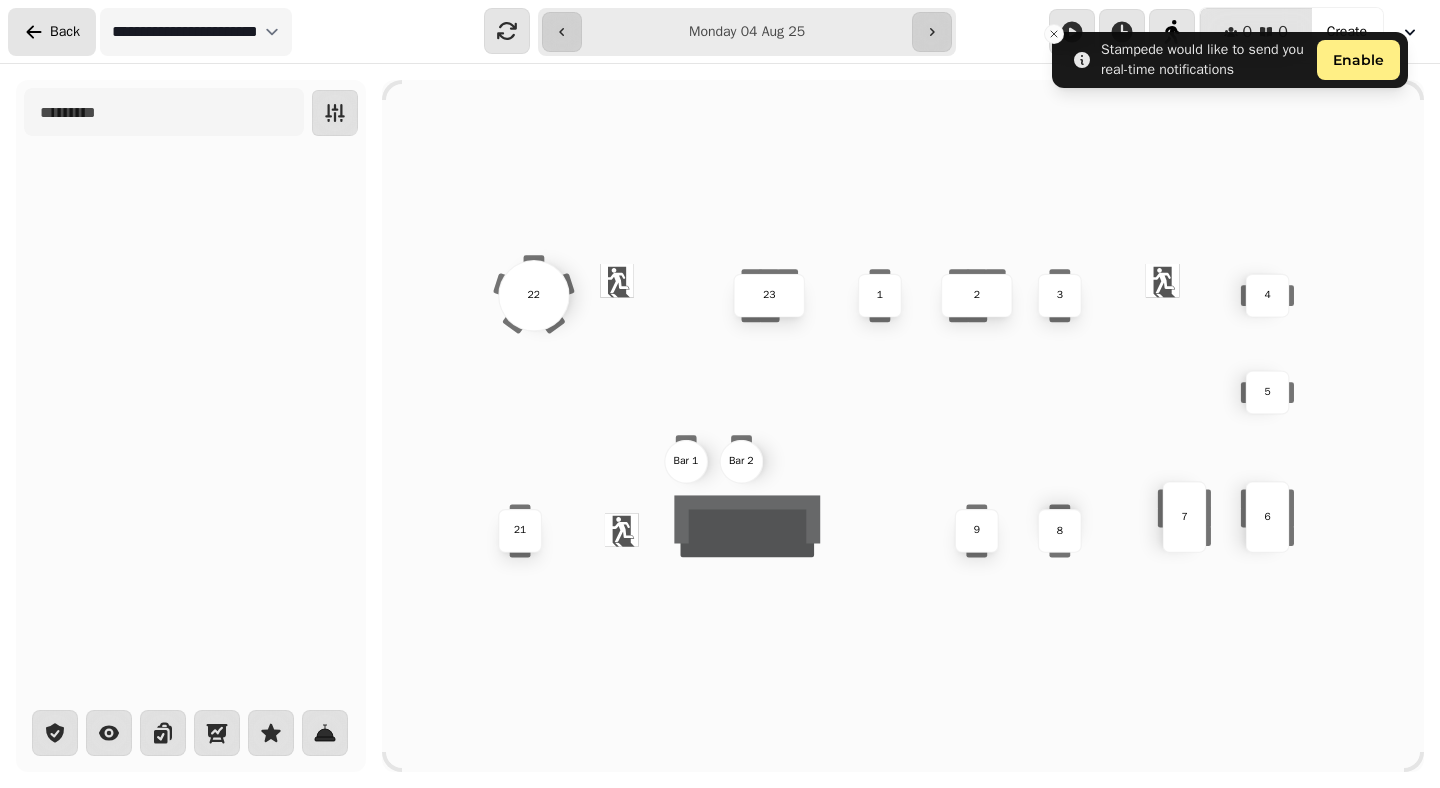 click 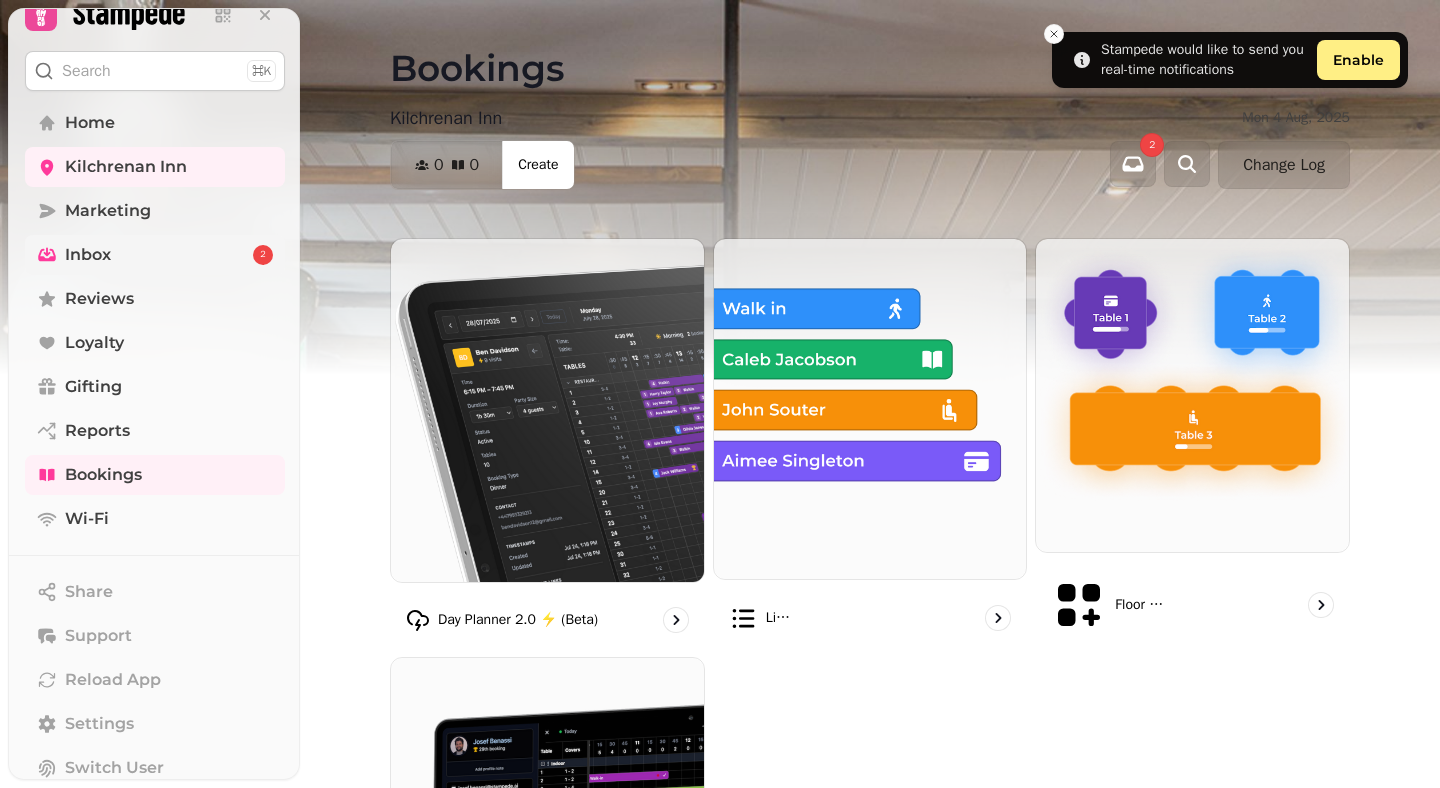 scroll, scrollTop: 0, scrollLeft: 0, axis: both 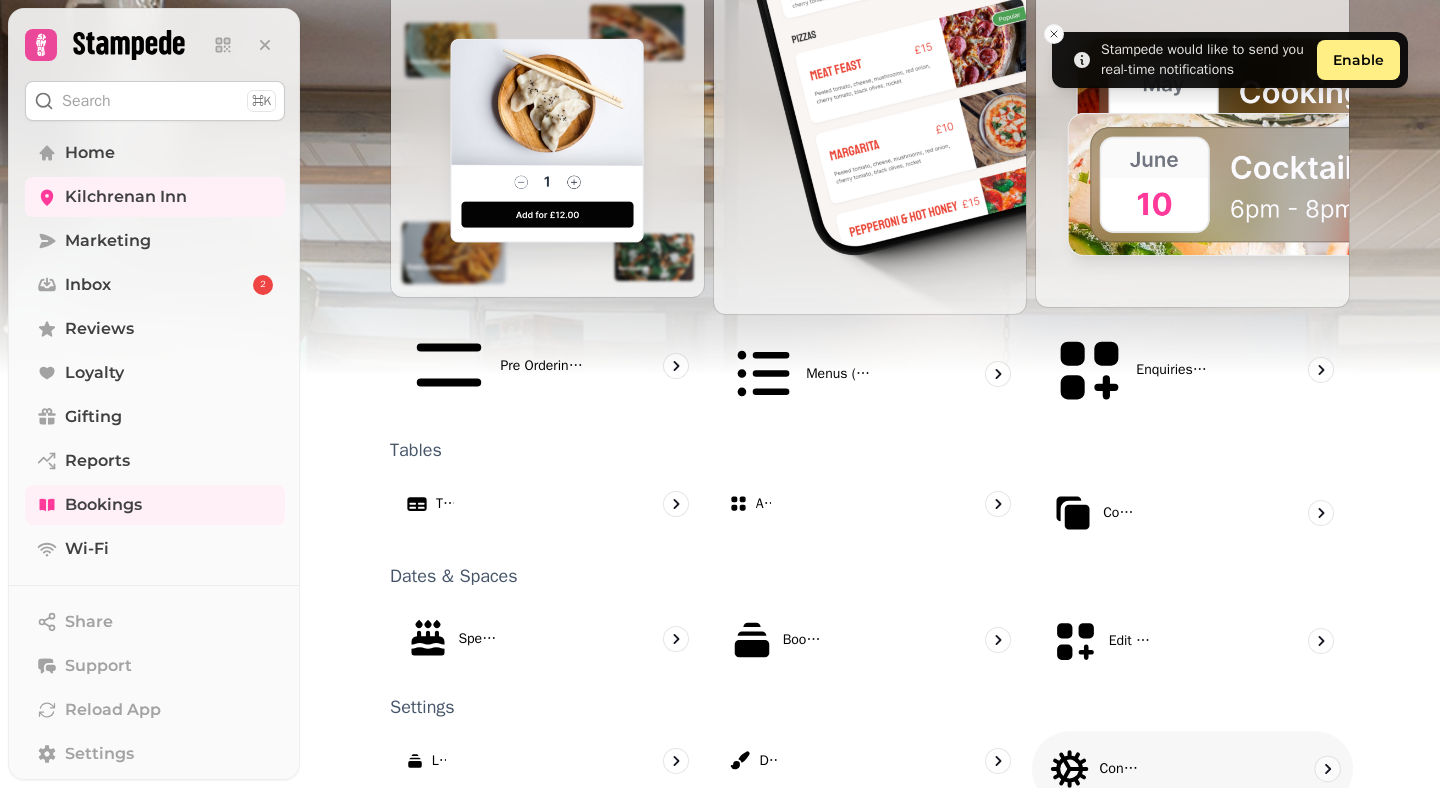 click on "Configuration" at bounding box center (1119, 769) 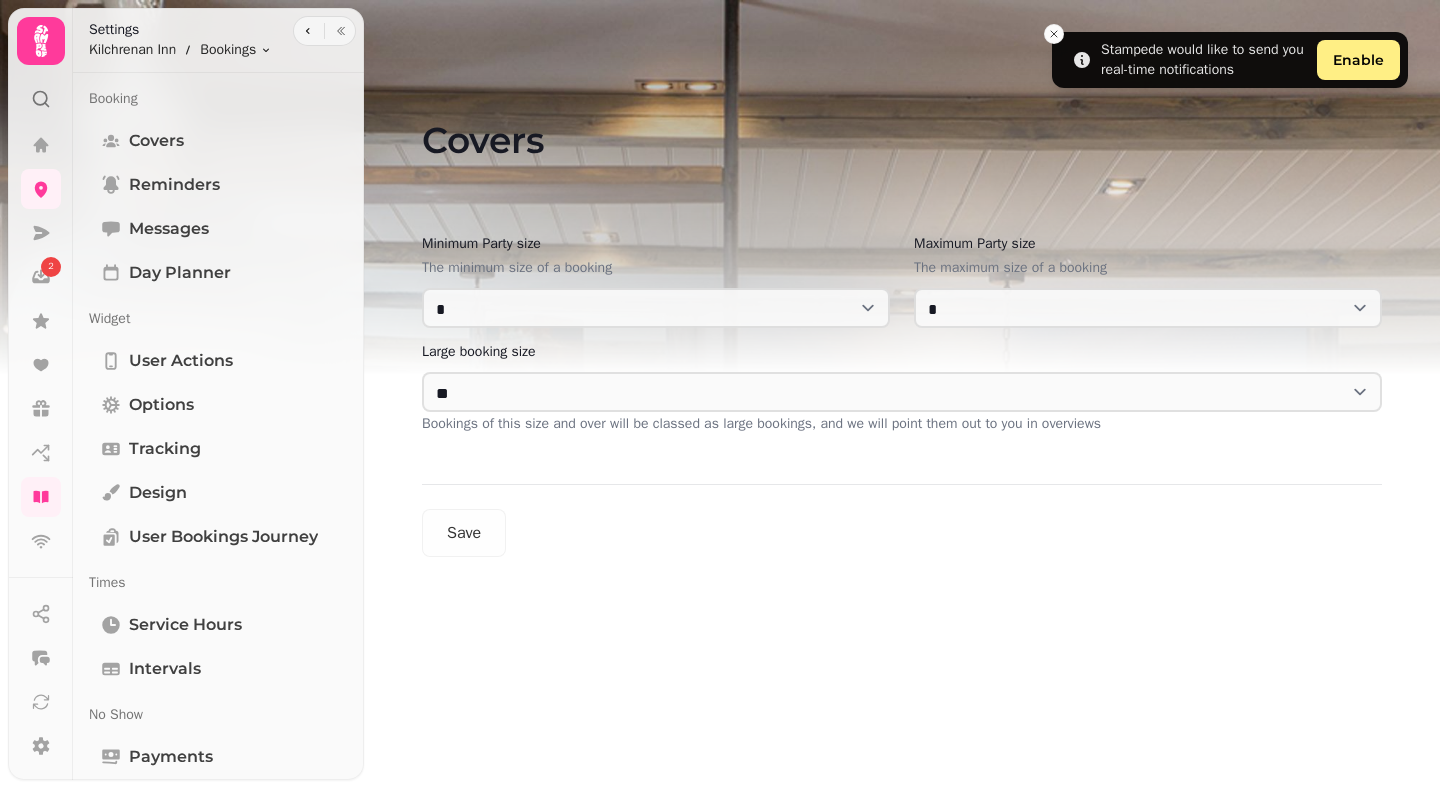 scroll, scrollTop: 0, scrollLeft: 0, axis: both 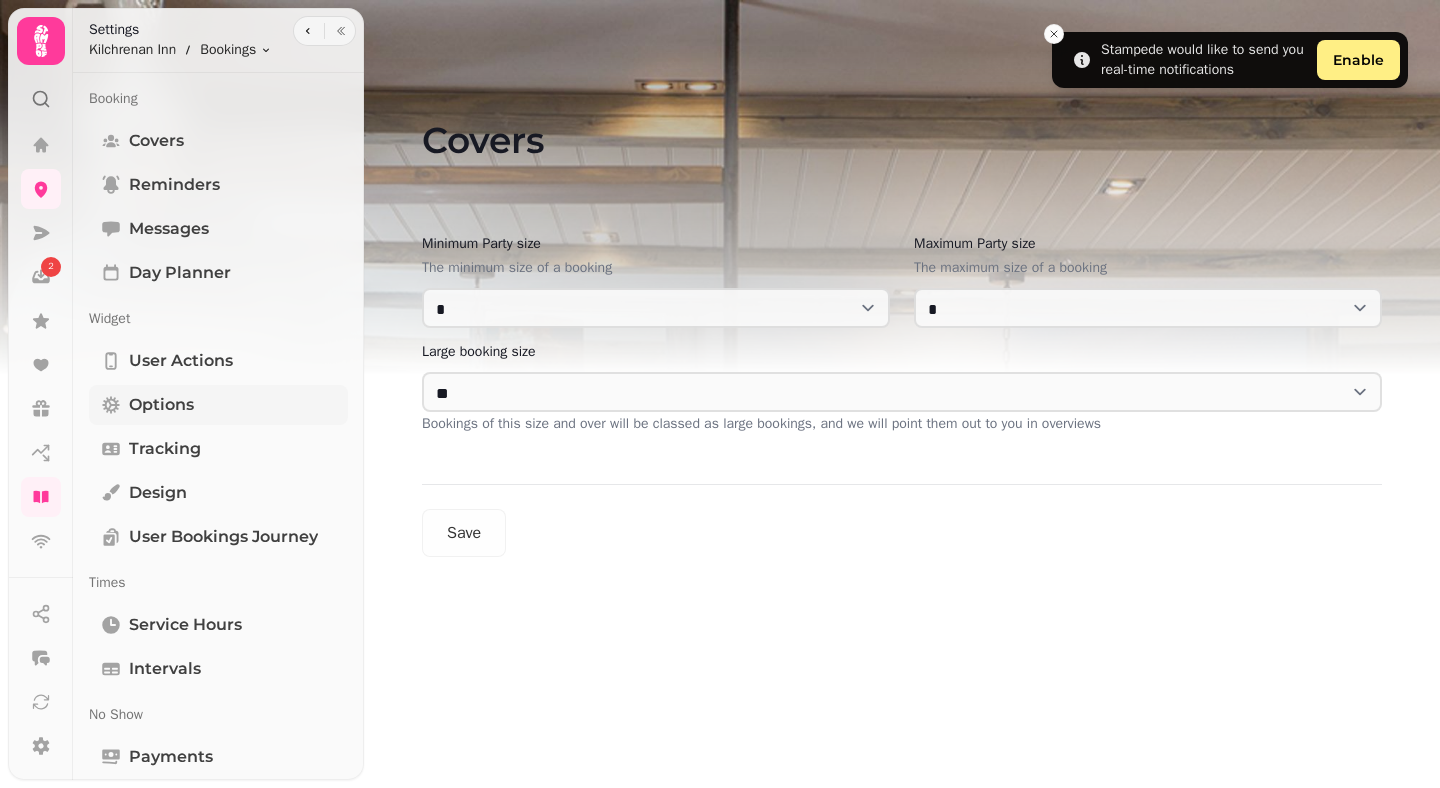 click on "Options" at bounding box center (161, 405) 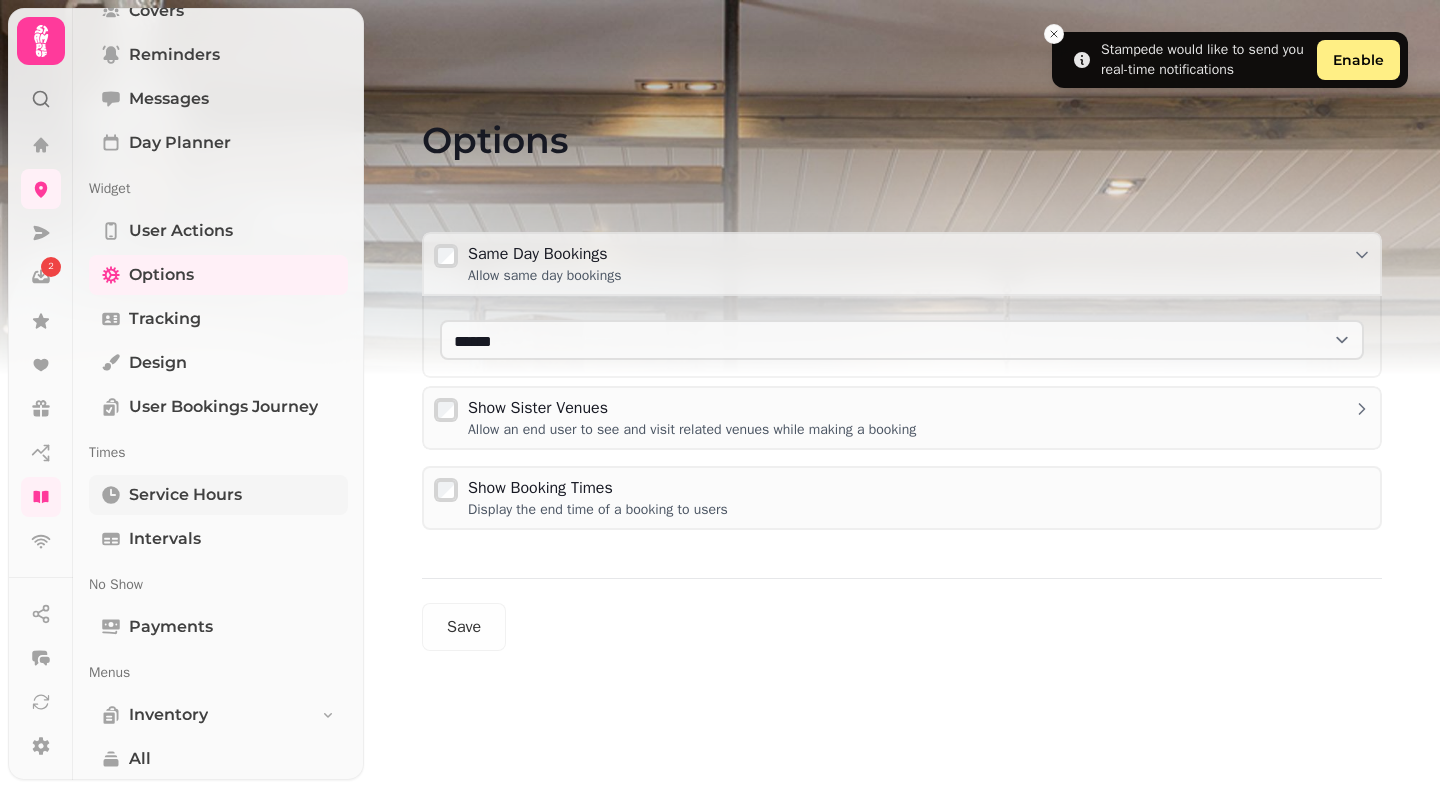 scroll, scrollTop: 136, scrollLeft: 0, axis: vertical 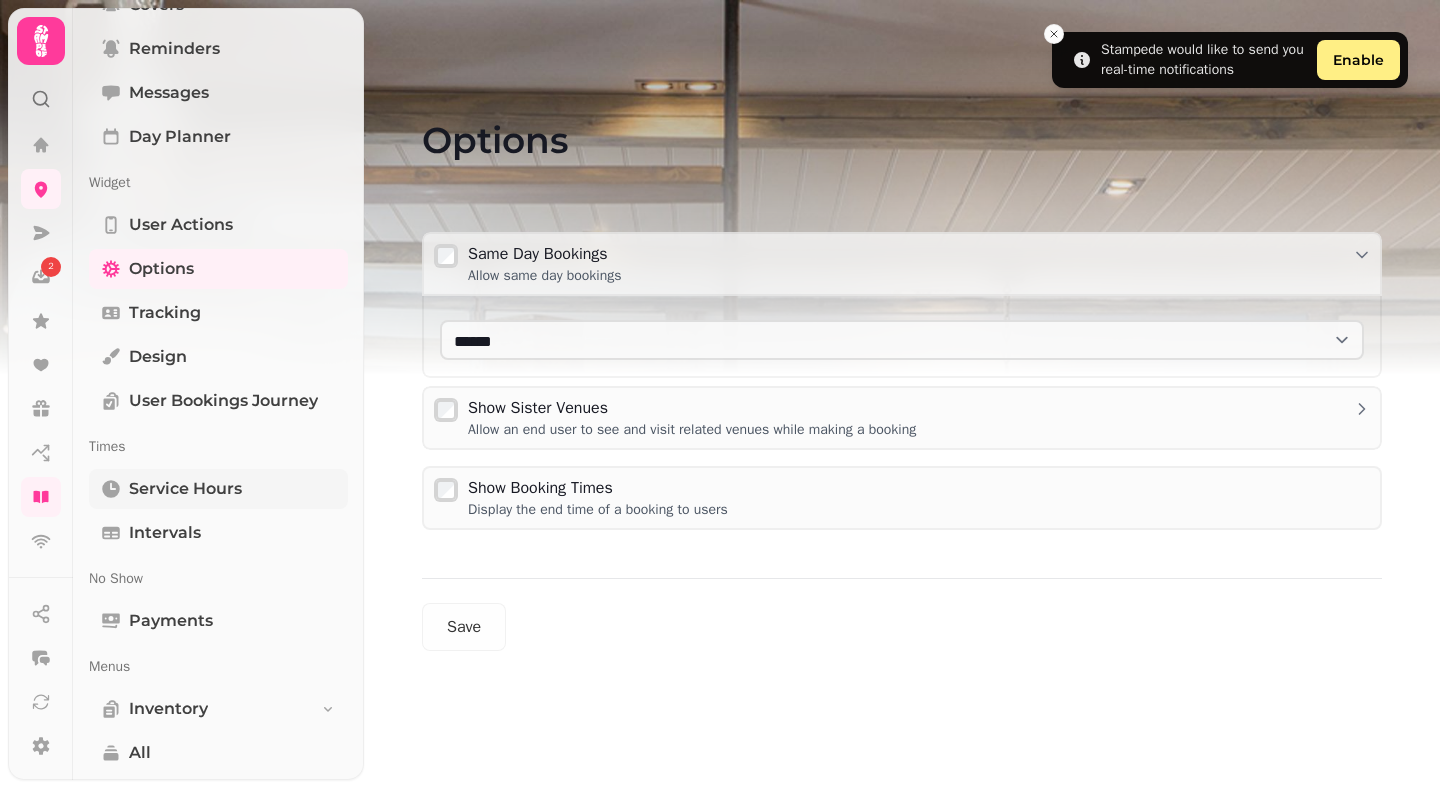 click on "Service Hours" at bounding box center [185, 489] 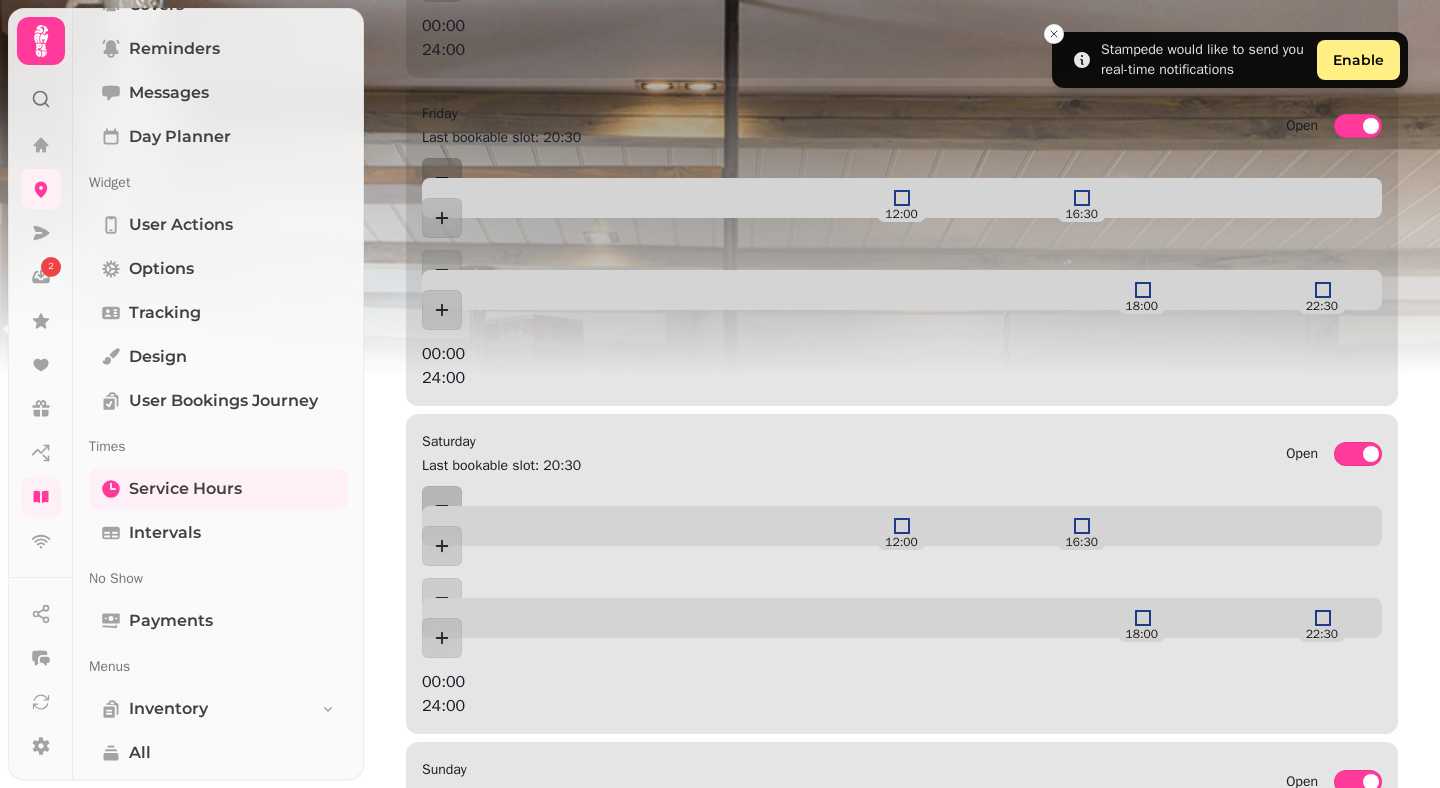 scroll, scrollTop: 1018, scrollLeft: 0, axis: vertical 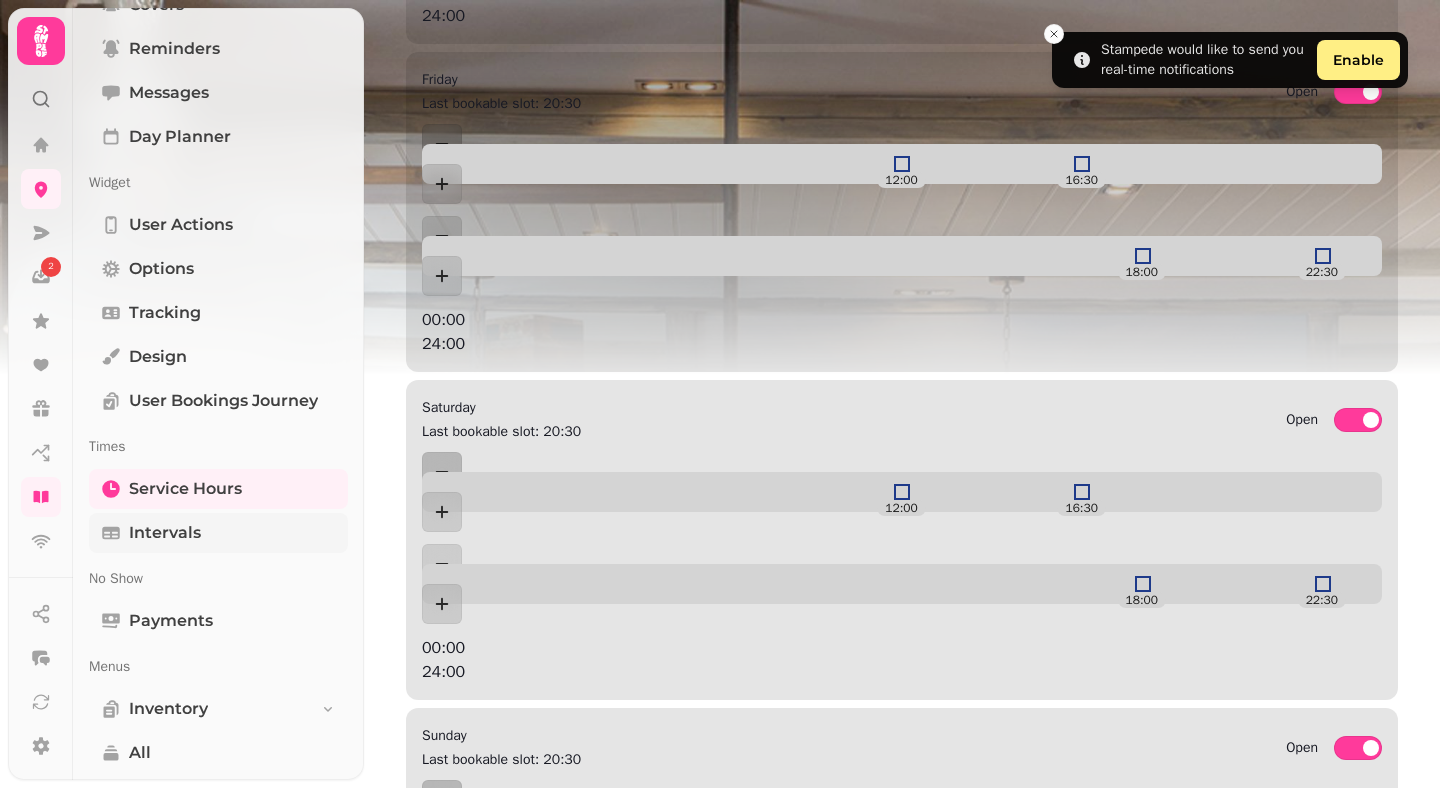 click on "Intervals" at bounding box center [165, 533] 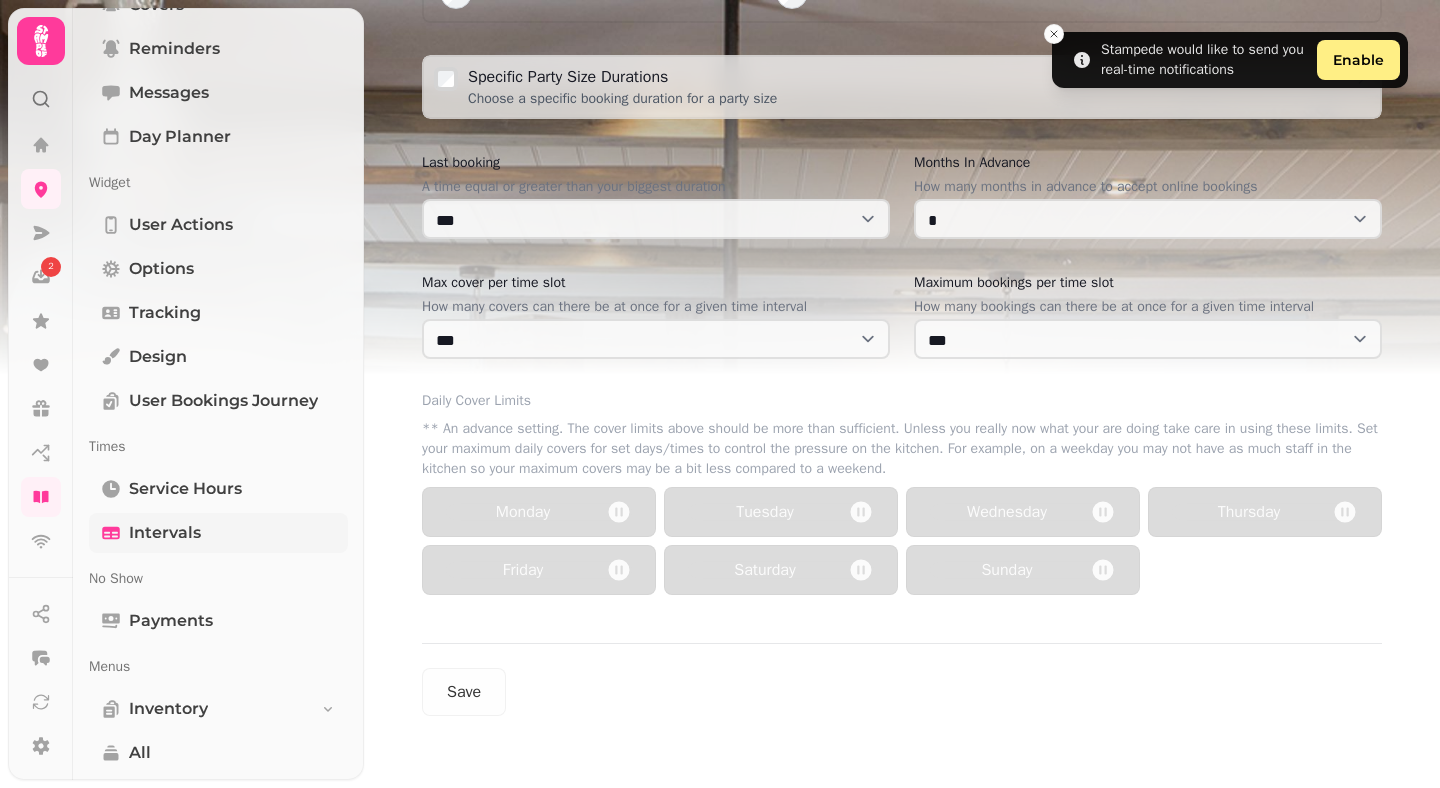 scroll, scrollTop: 595, scrollLeft: 0, axis: vertical 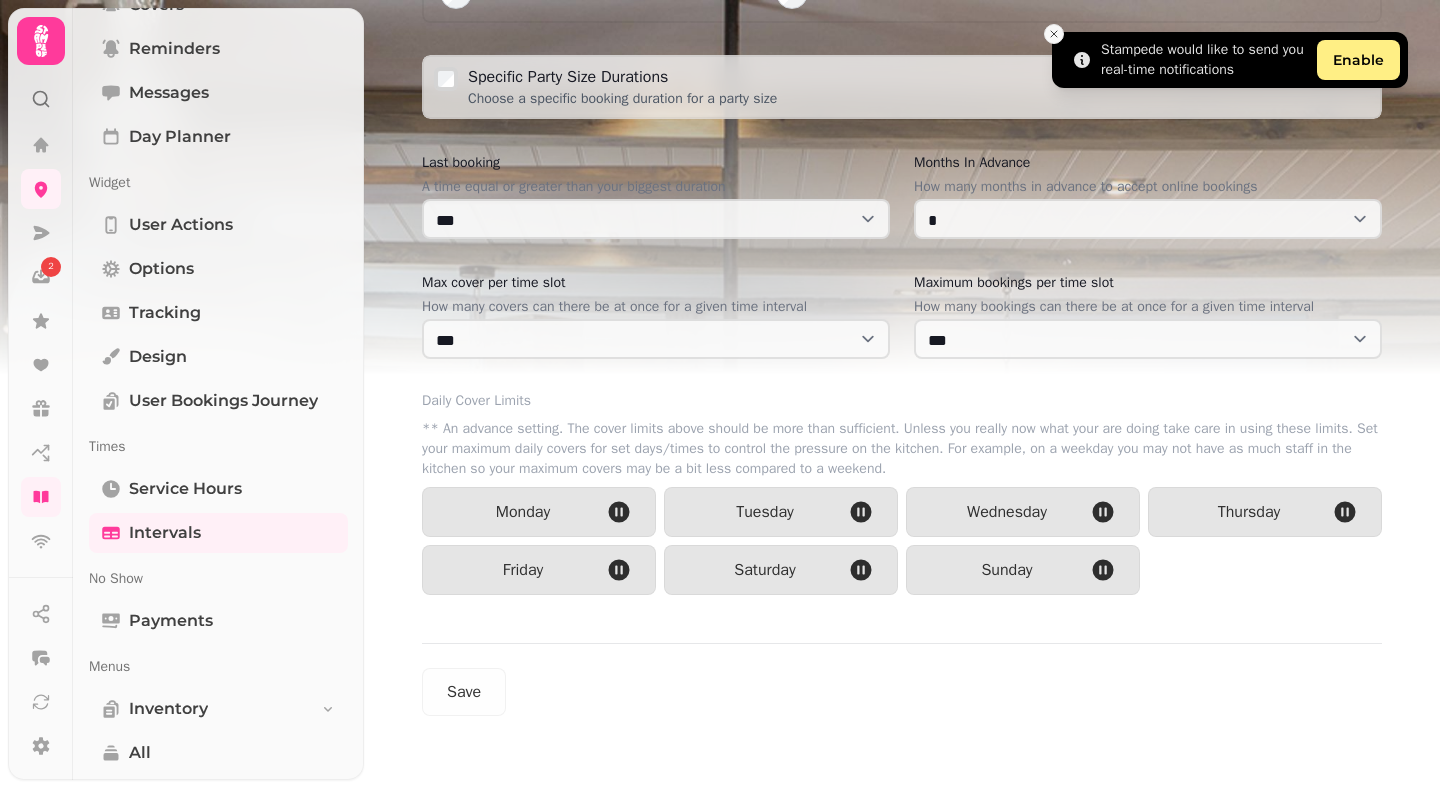 click 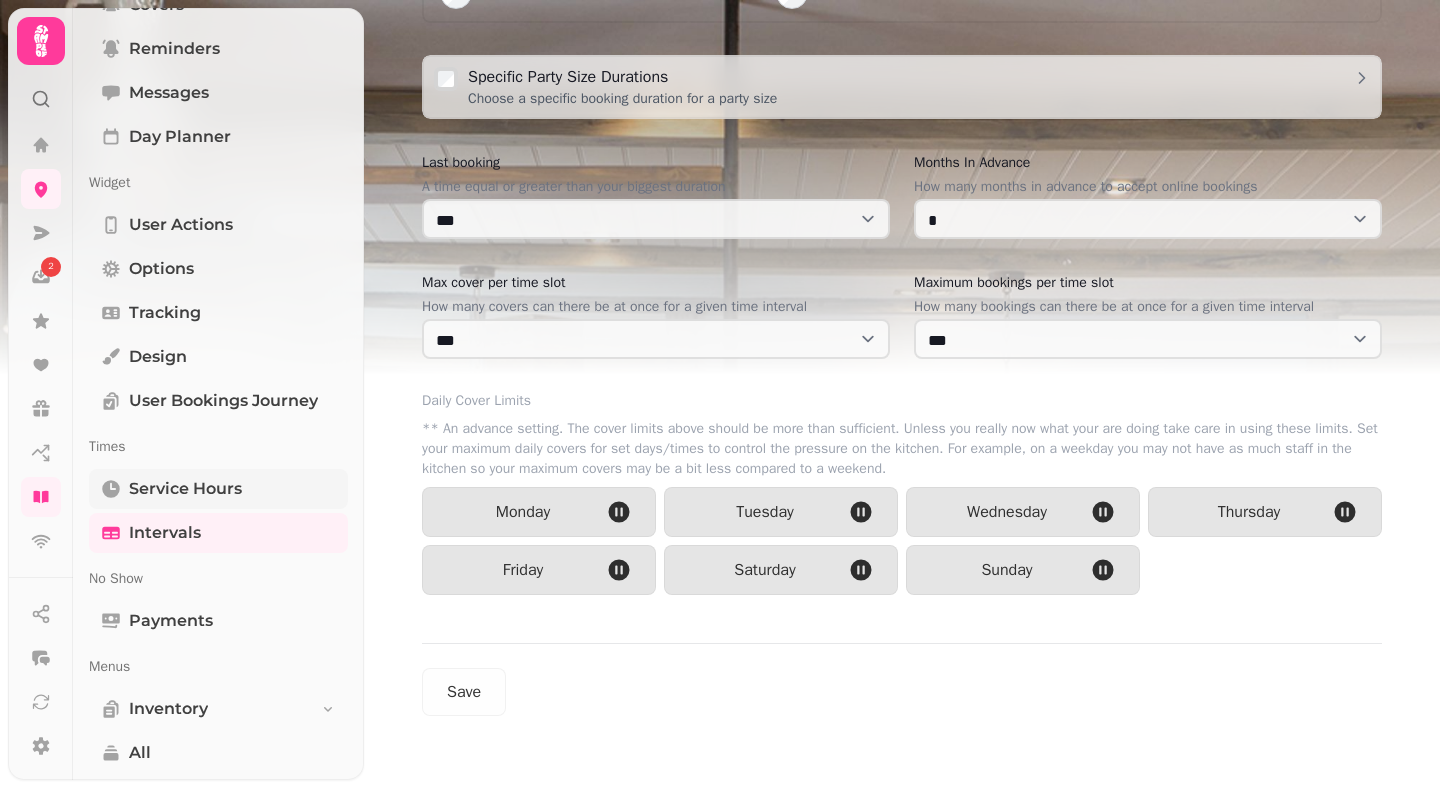 click on "Service Hours" at bounding box center [185, 489] 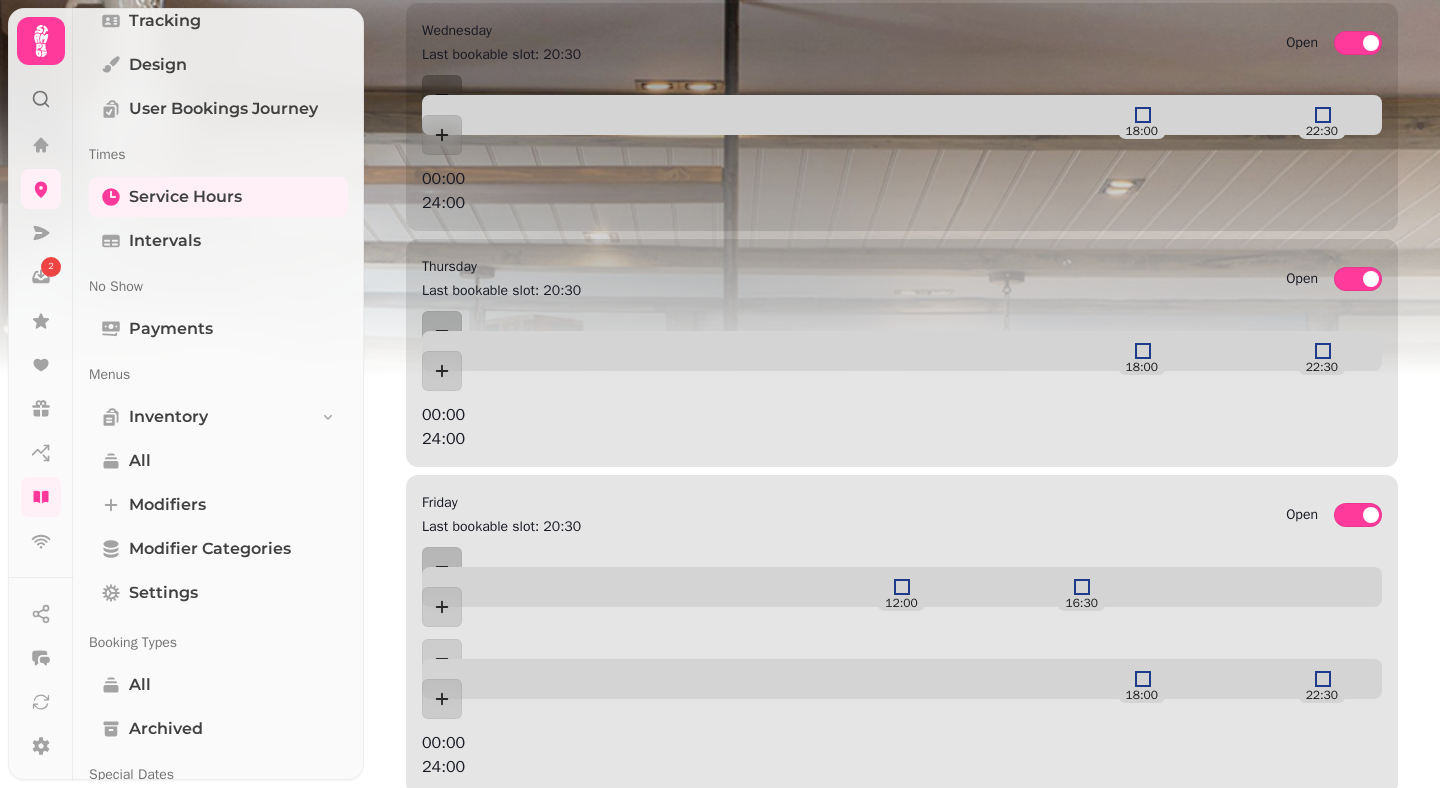 scroll, scrollTop: 436, scrollLeft: 0, axis: vertical 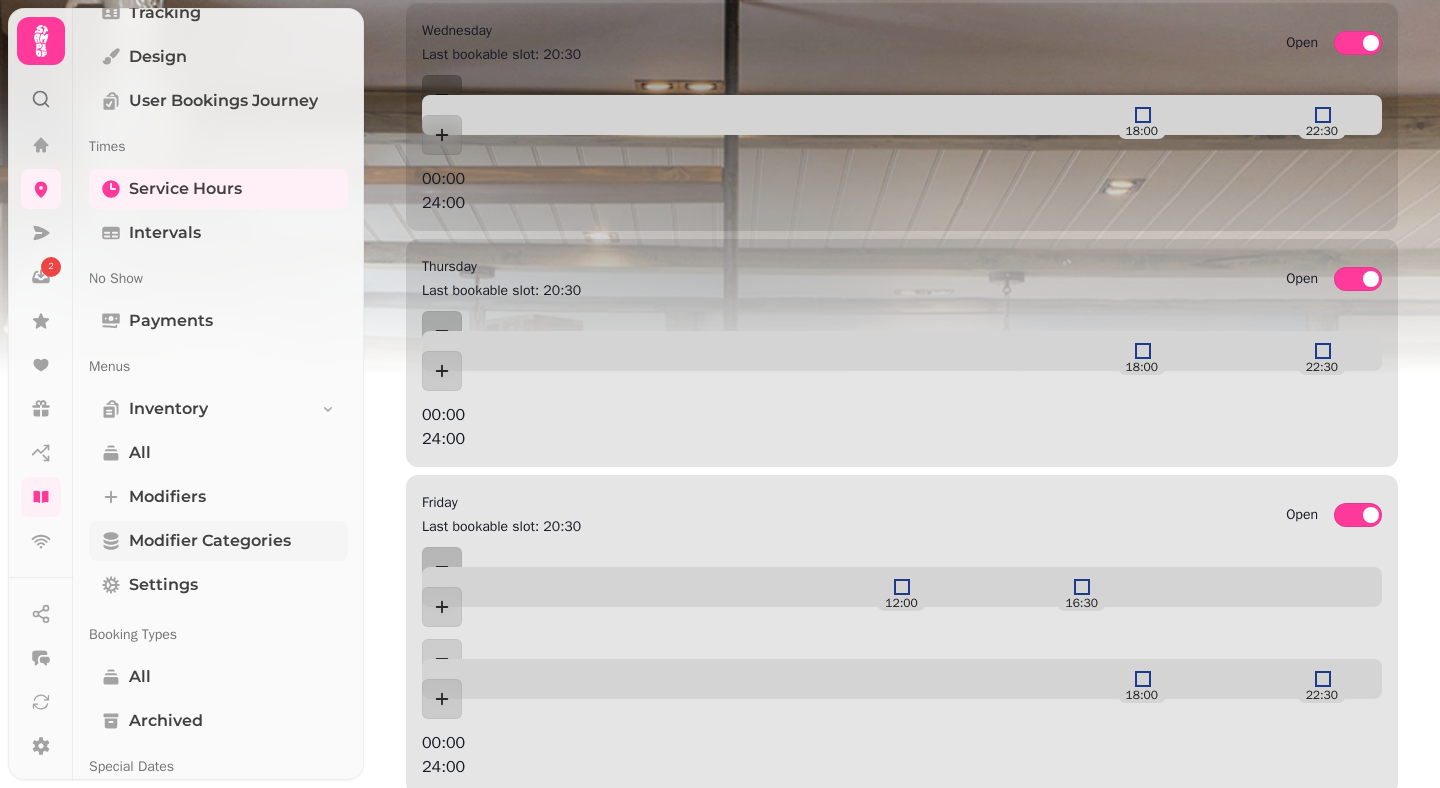 click on "Modifier Categories" at bounding box center (210, 541) 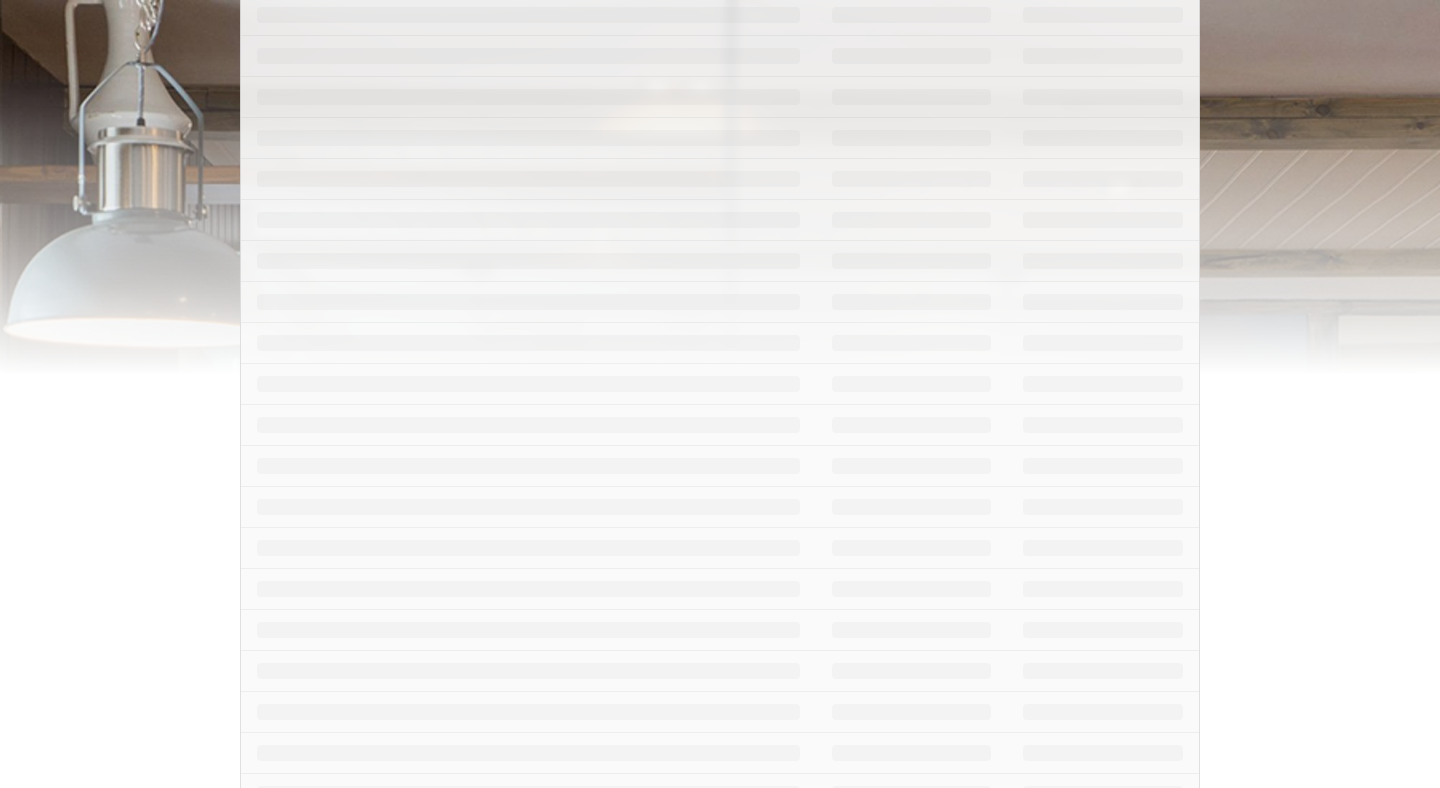 scroll, scrollTop: 0, scrollLeft: 0, axis: both 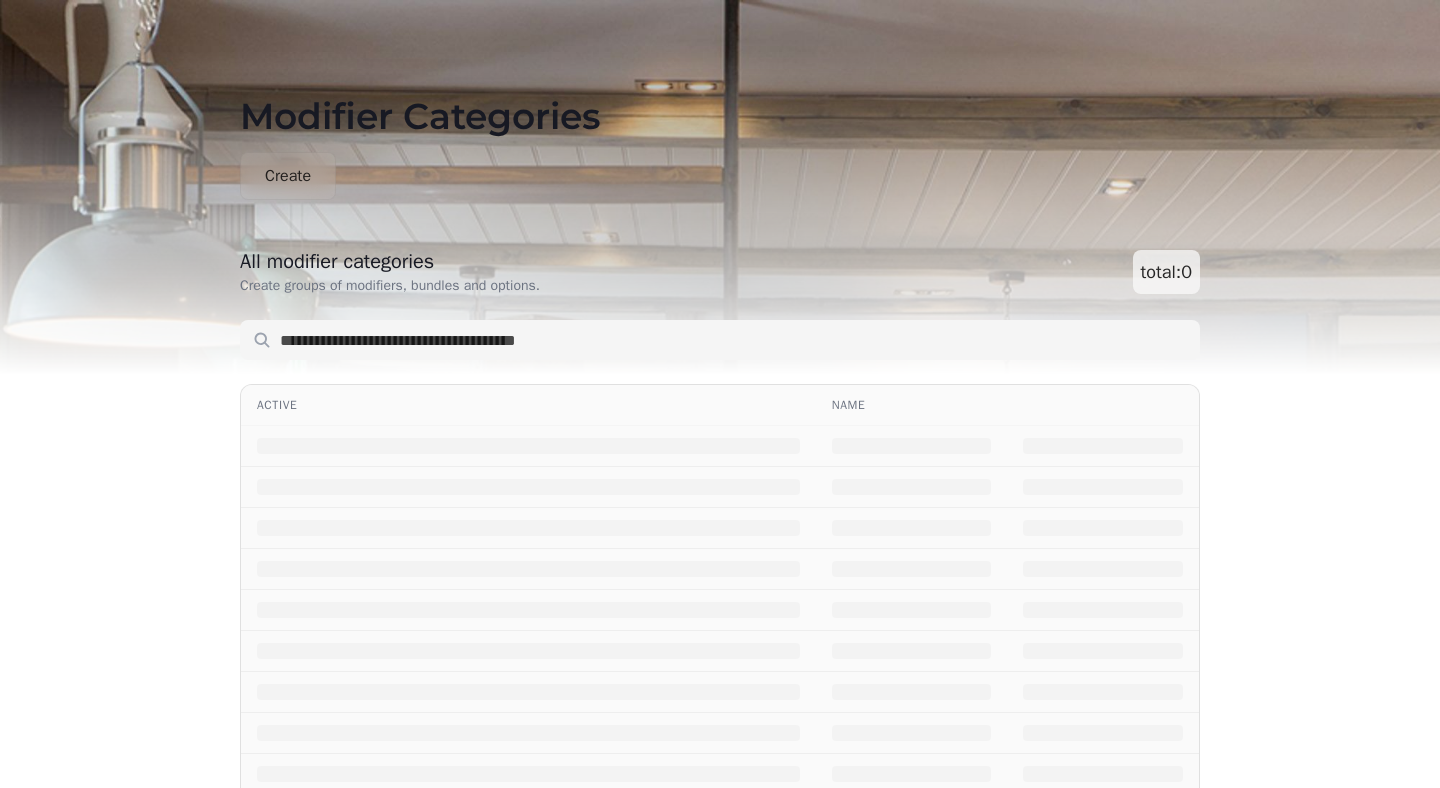 select on "**" 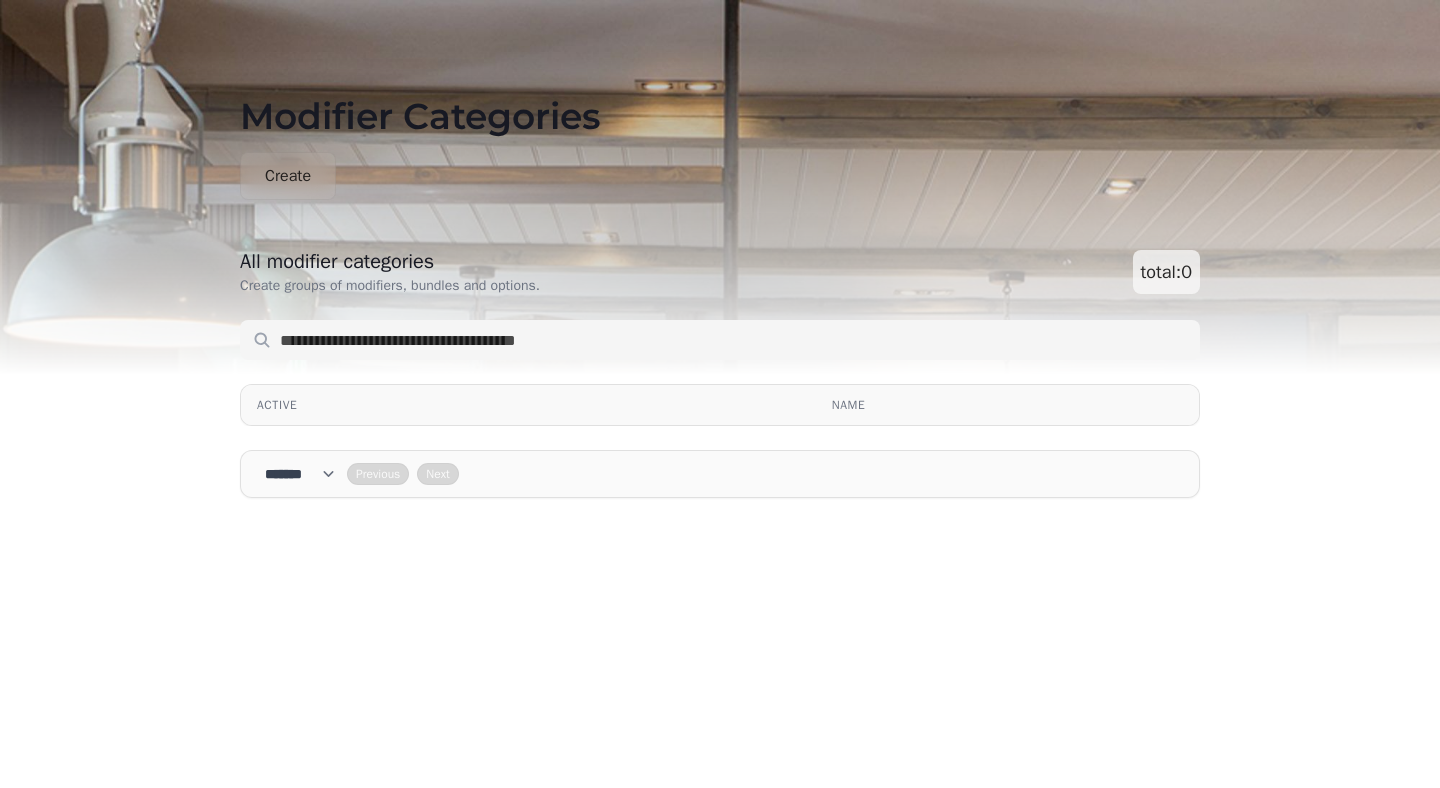 select on "**********" 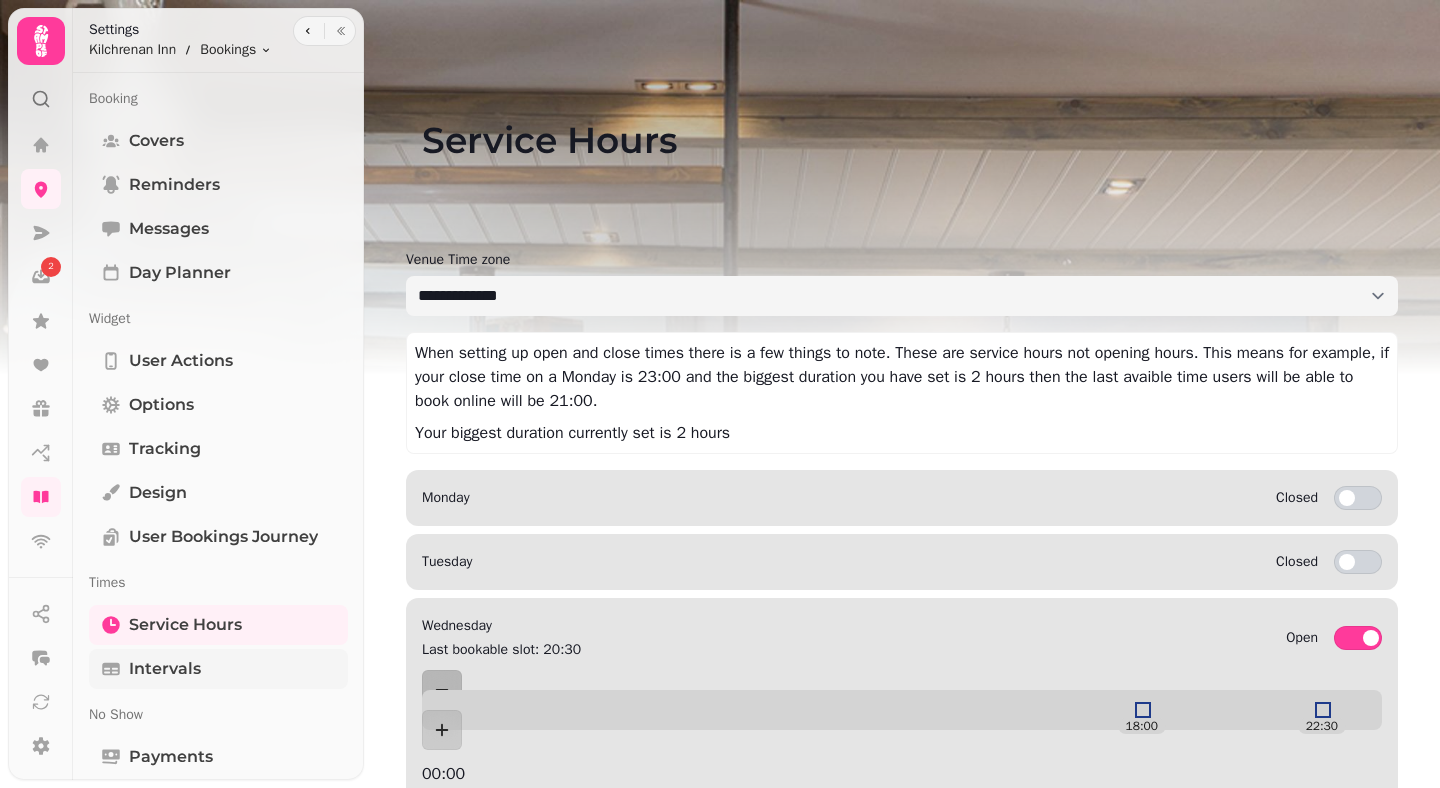 click on "Intervals" at bounding box center (165, 669) 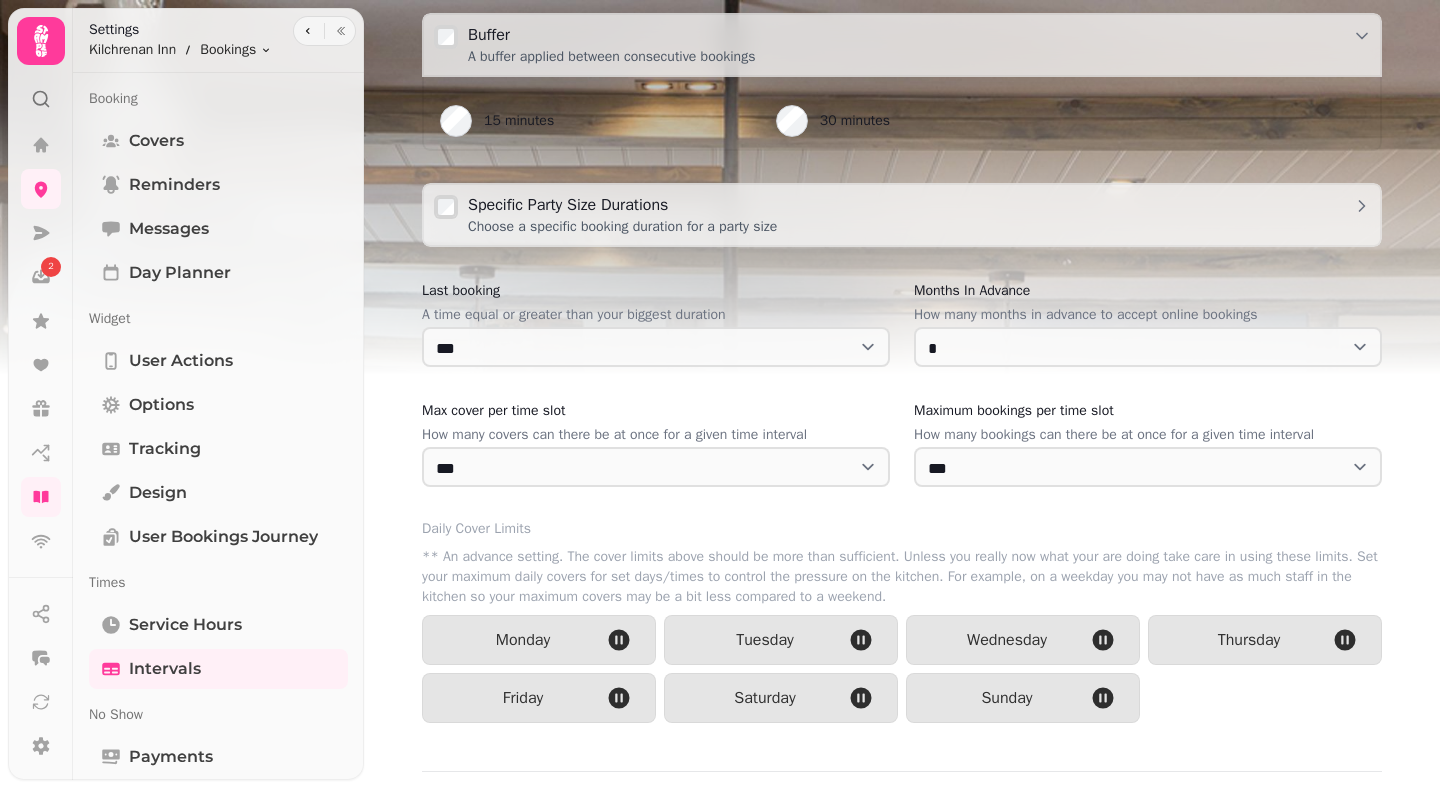 scroll, scrollTop: 474, scrollLeft: 0, axis: vertical 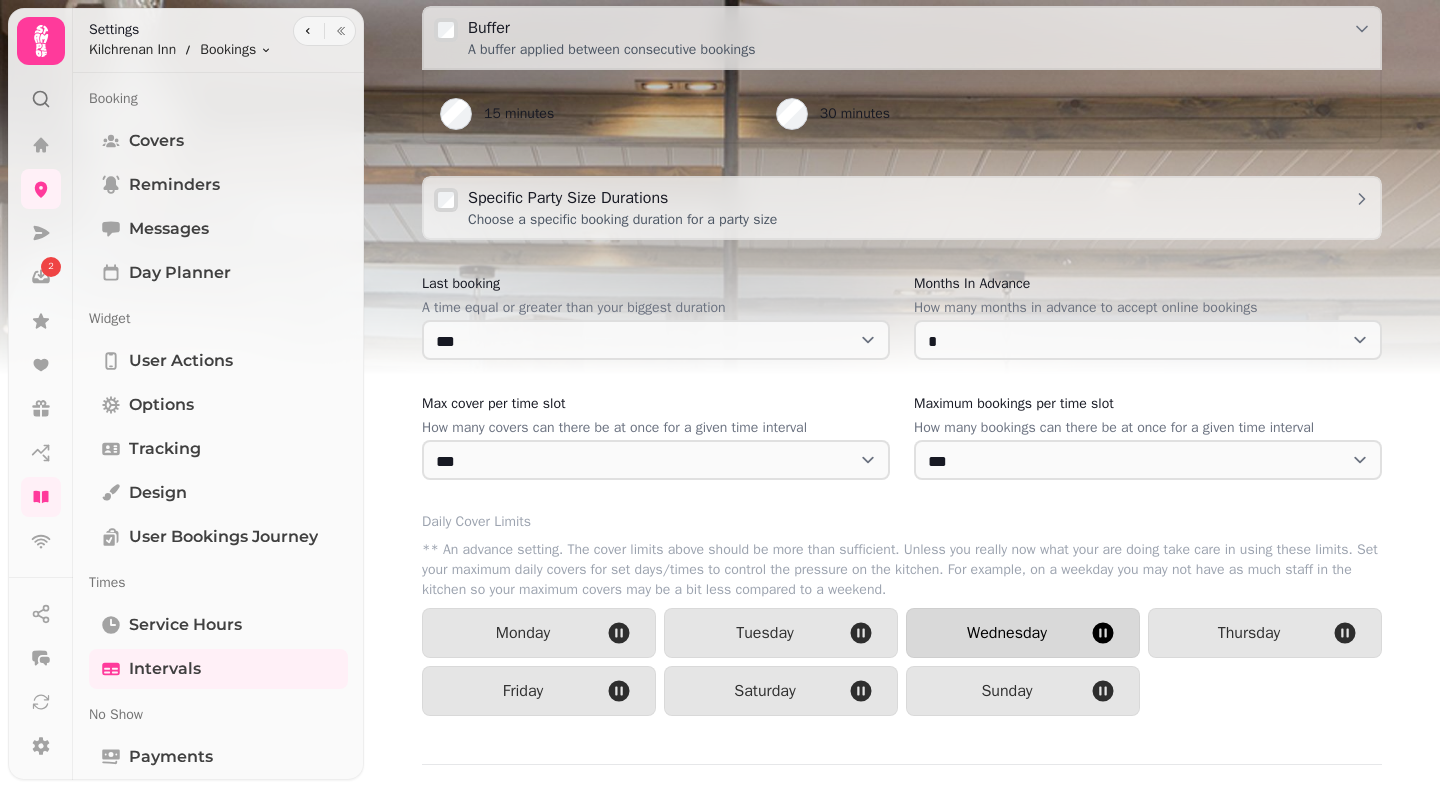 click on "wednesday" at bounding box center [1007, 633] 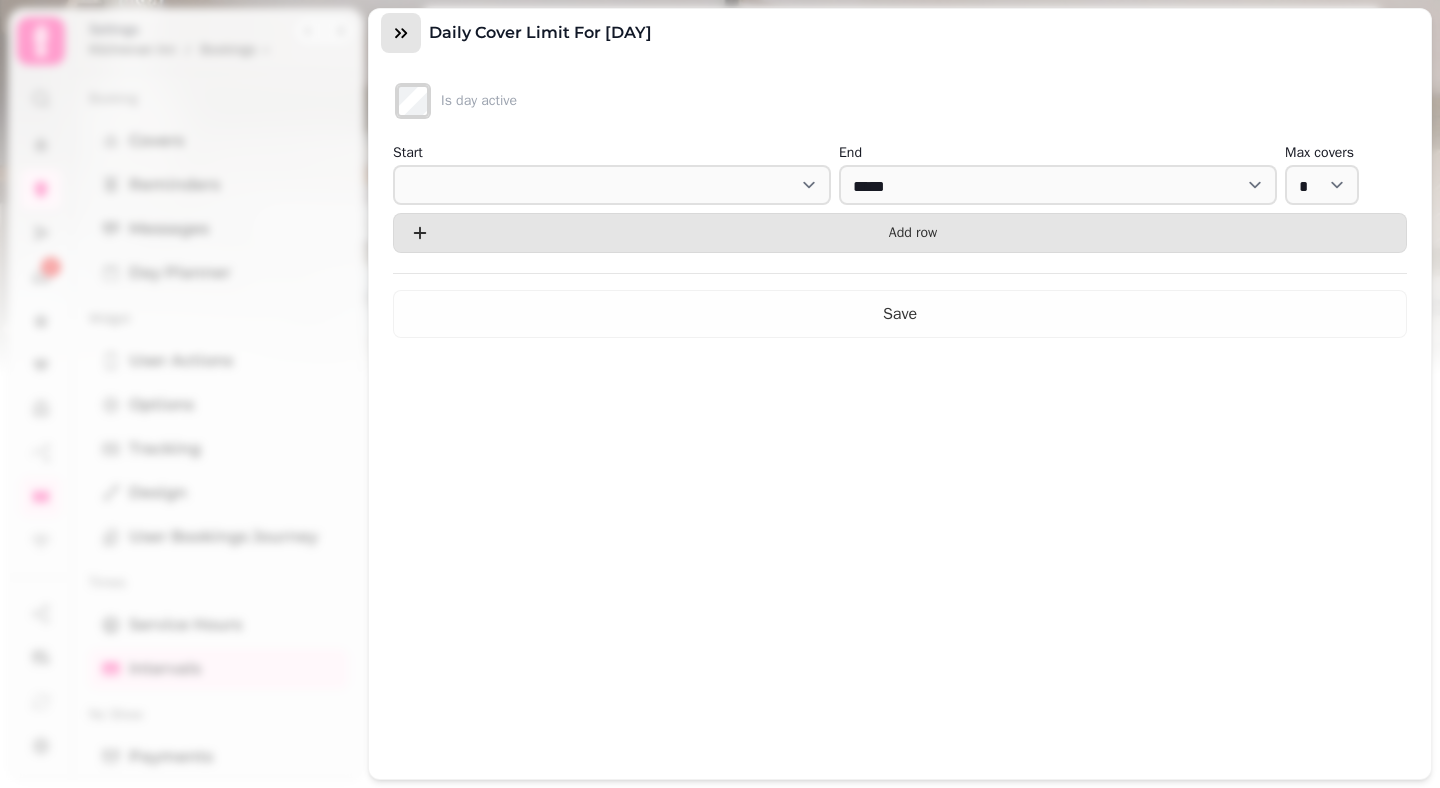 click 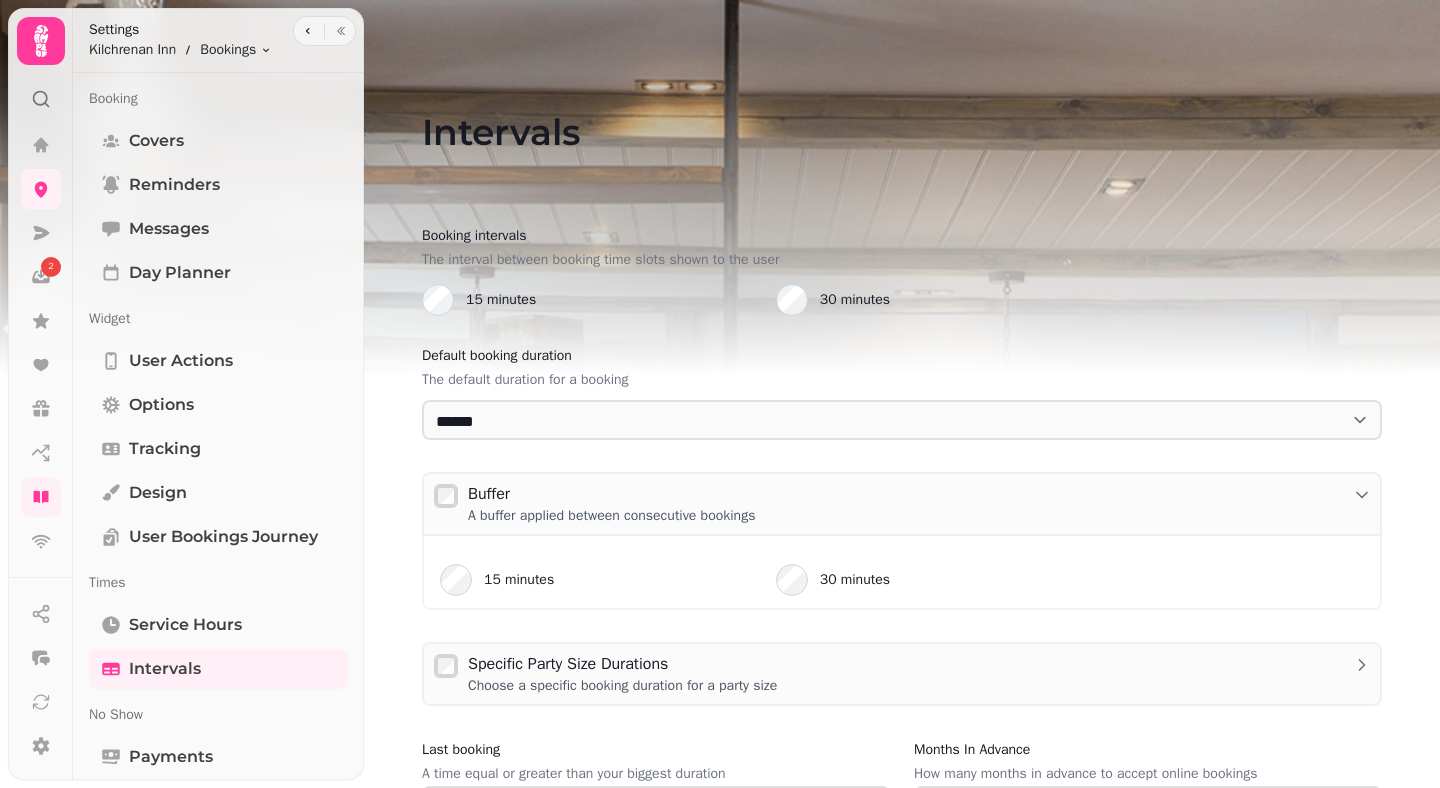 scroll, scrollTop: 0, scrollLeft: 0, axis: both 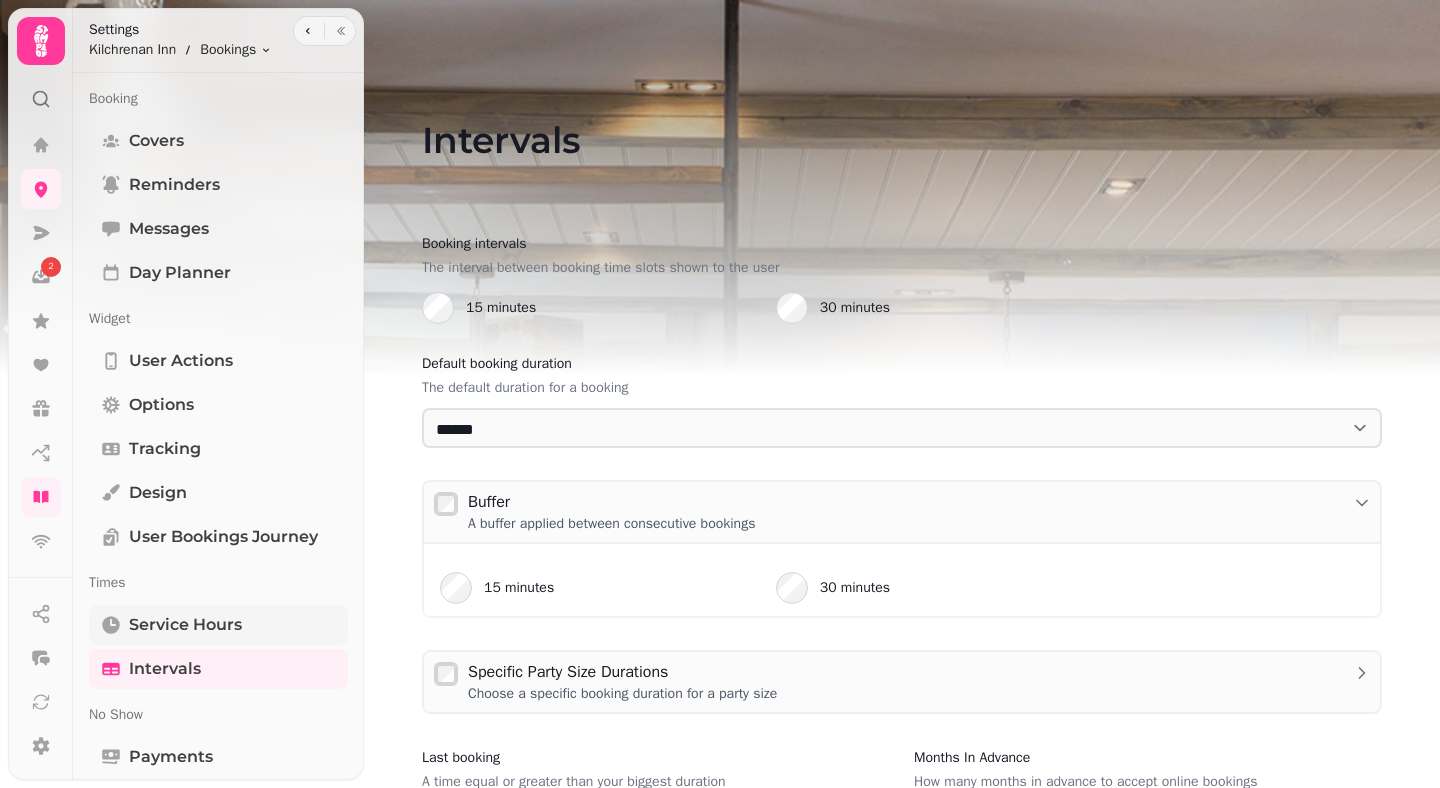 click on "Service Hours" at bounding box center (185, 625) 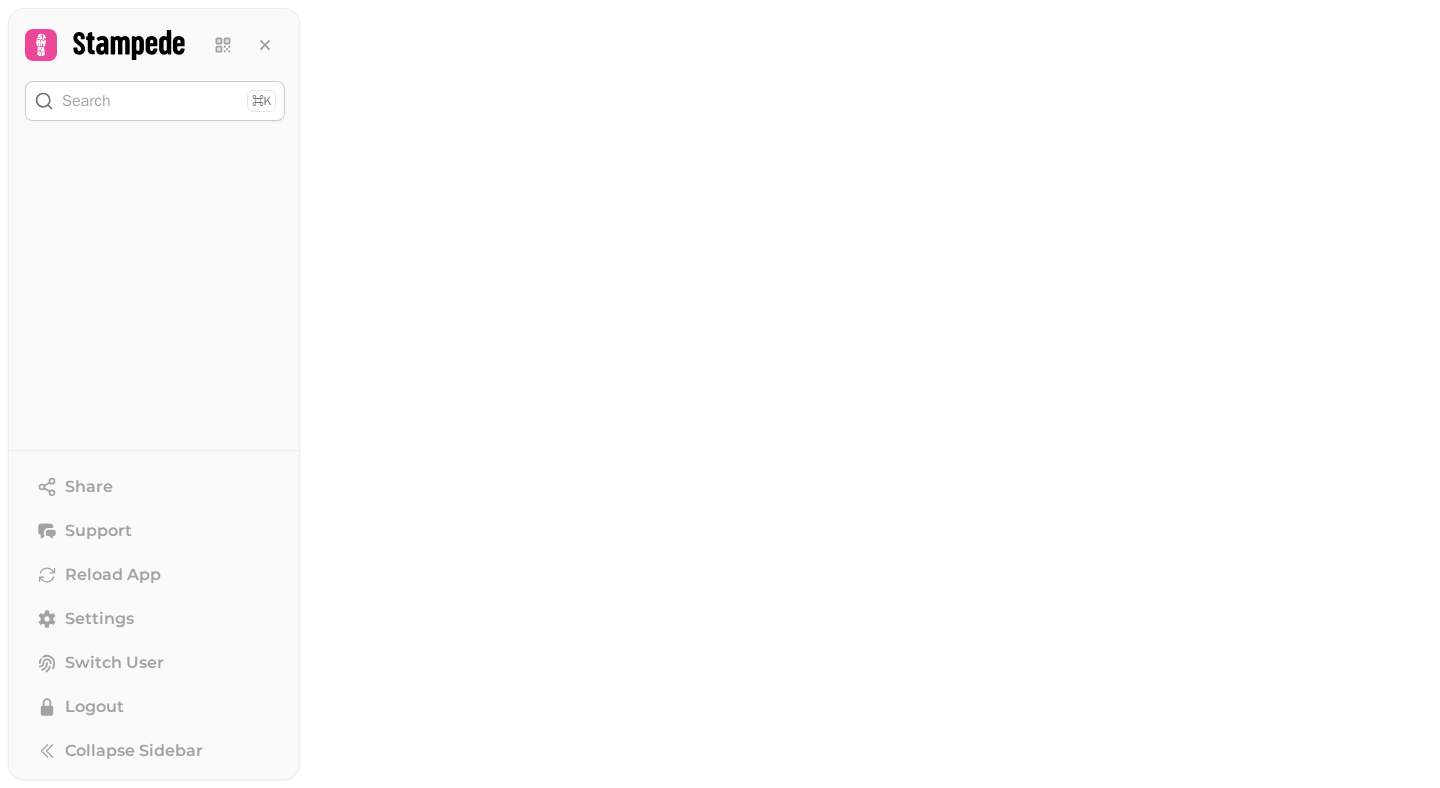 scroll, scrollTop: 0, scrollLeft: 0, axis: both 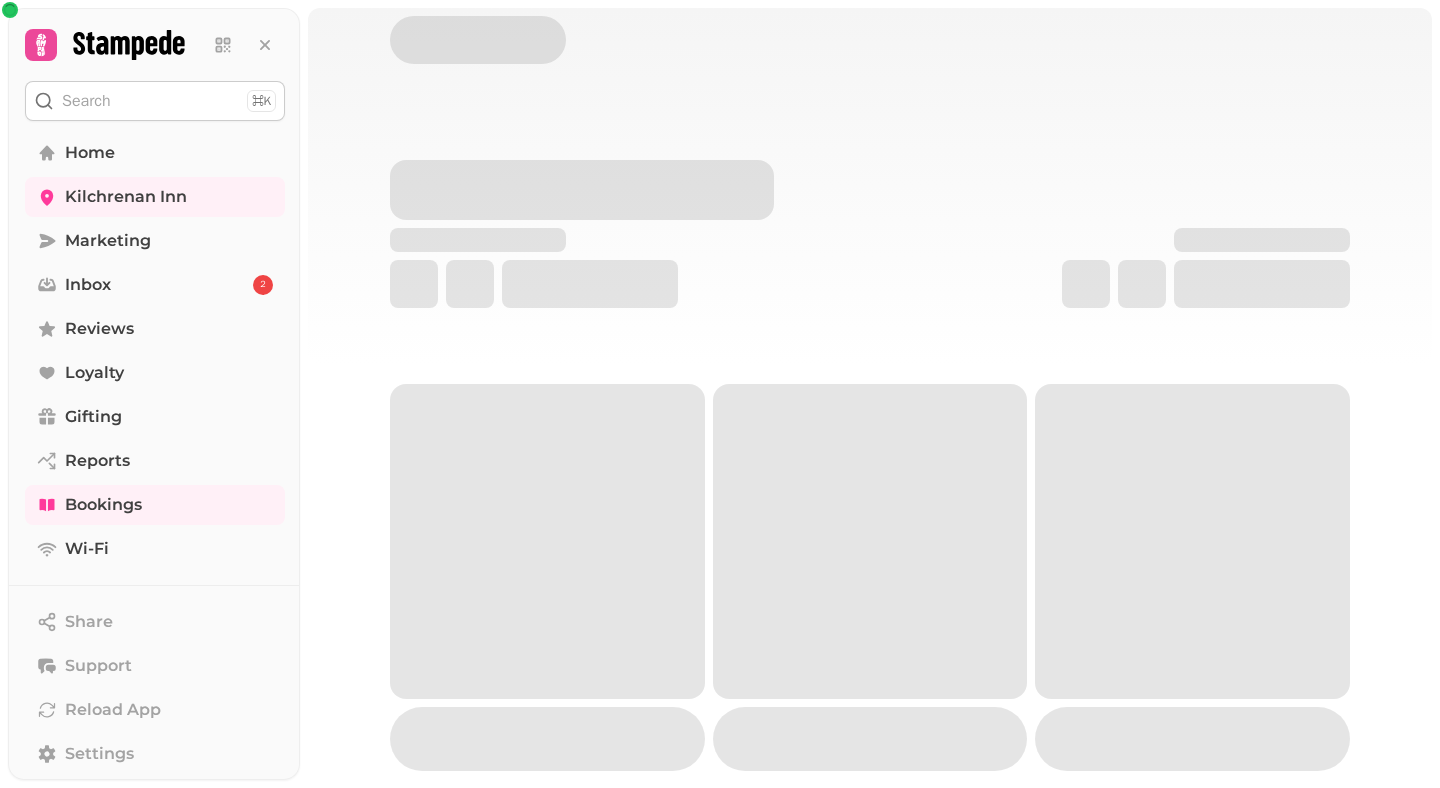 select on "**********" 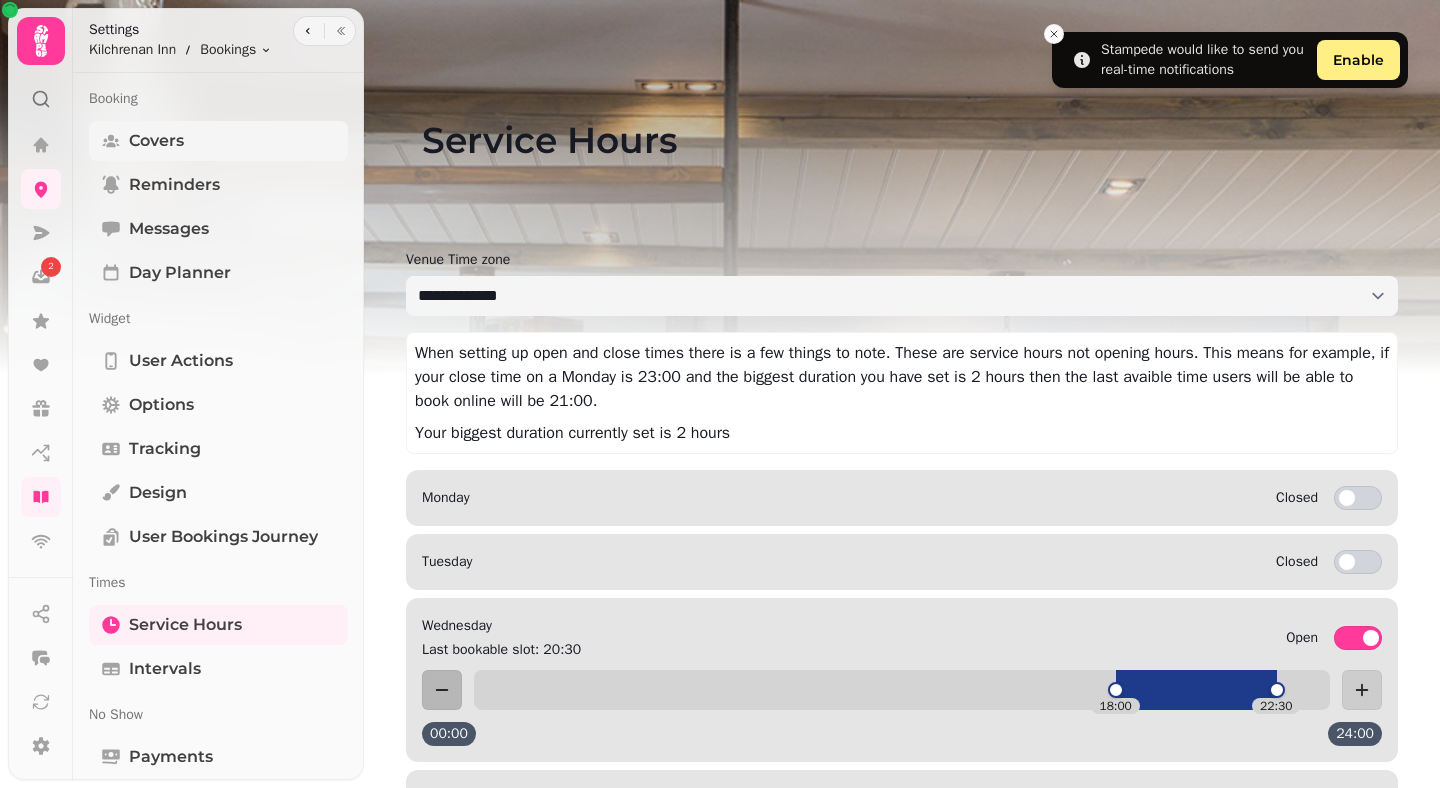 click on "Covers" at bounding box center [156, 141] 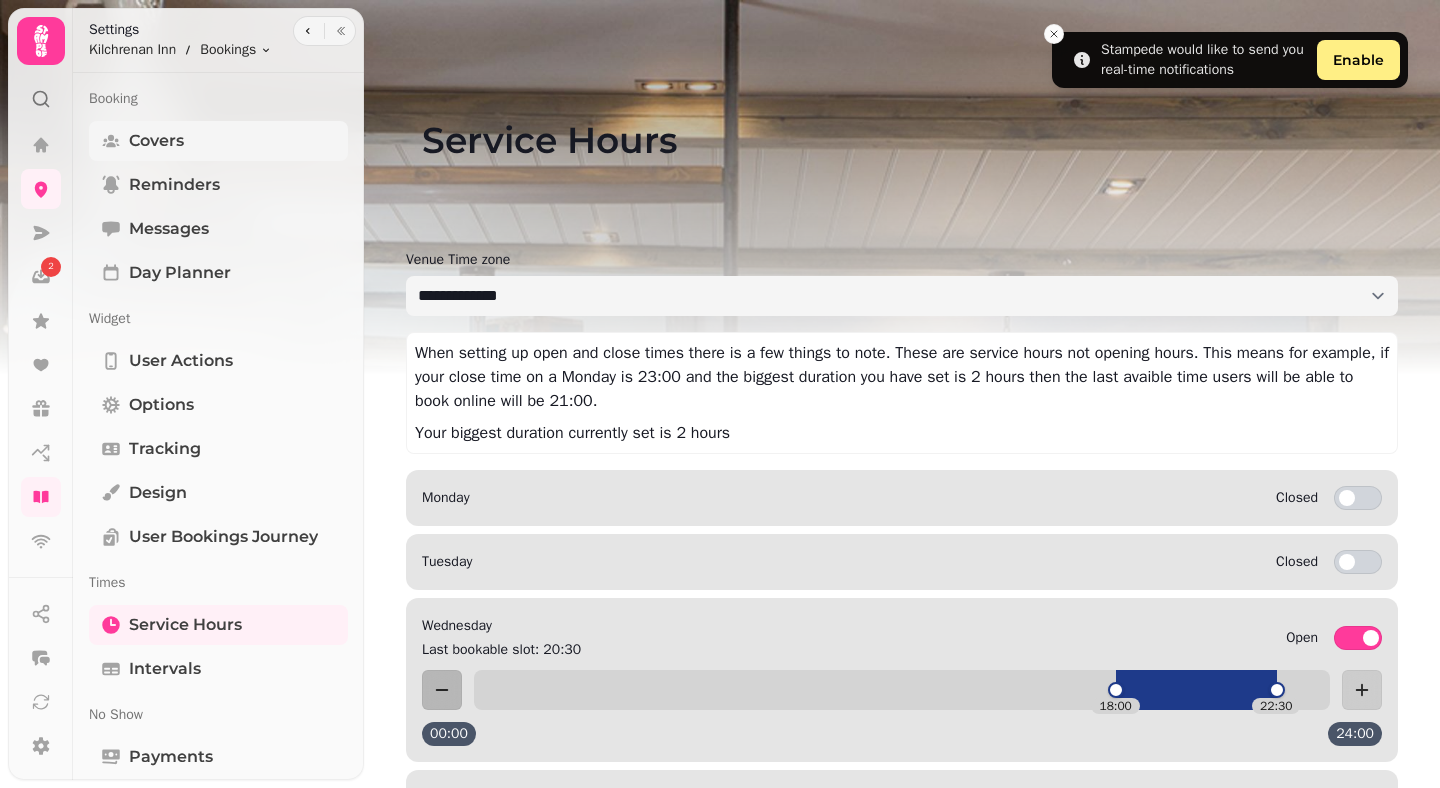 select on "*" 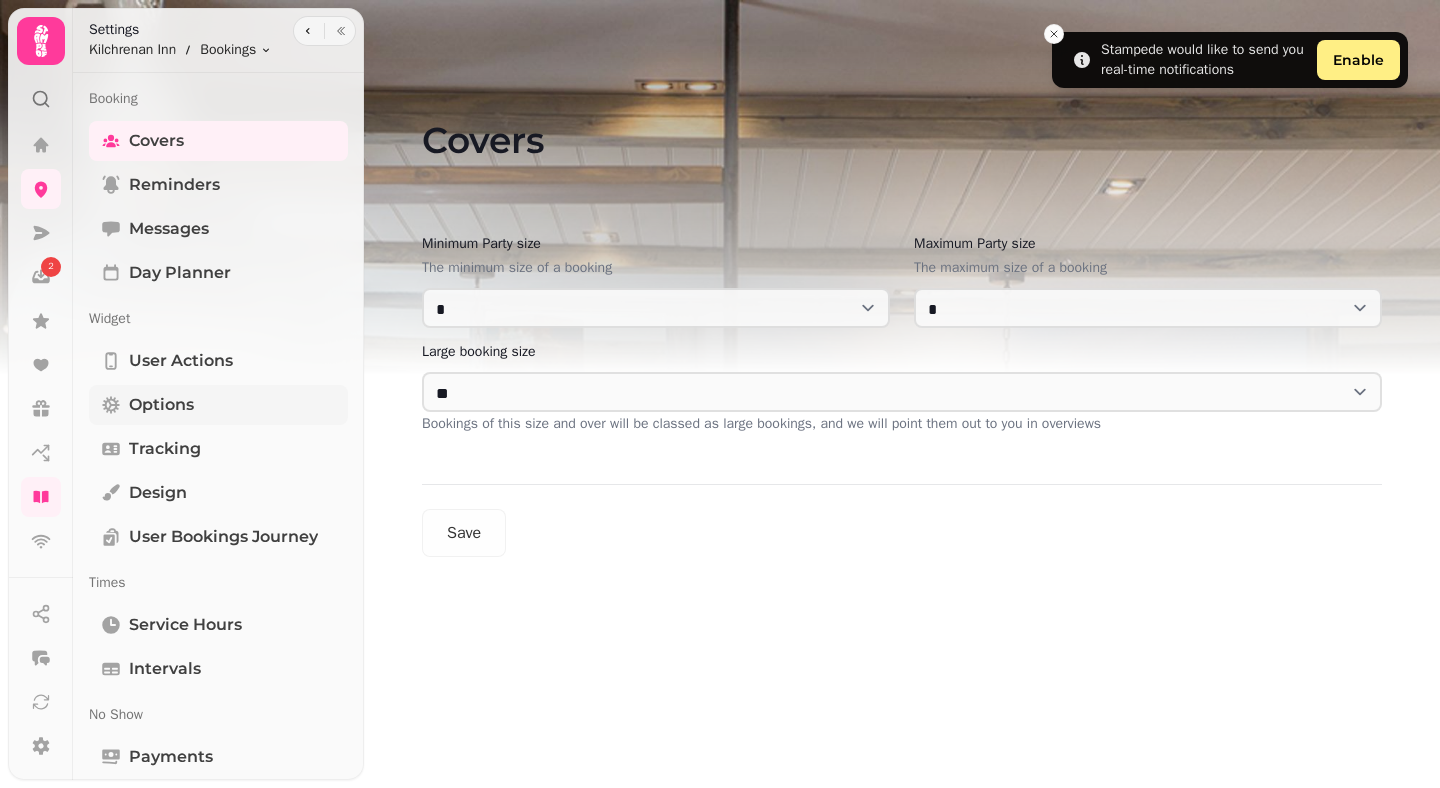click on "Options" at bounding box center (161, 405) 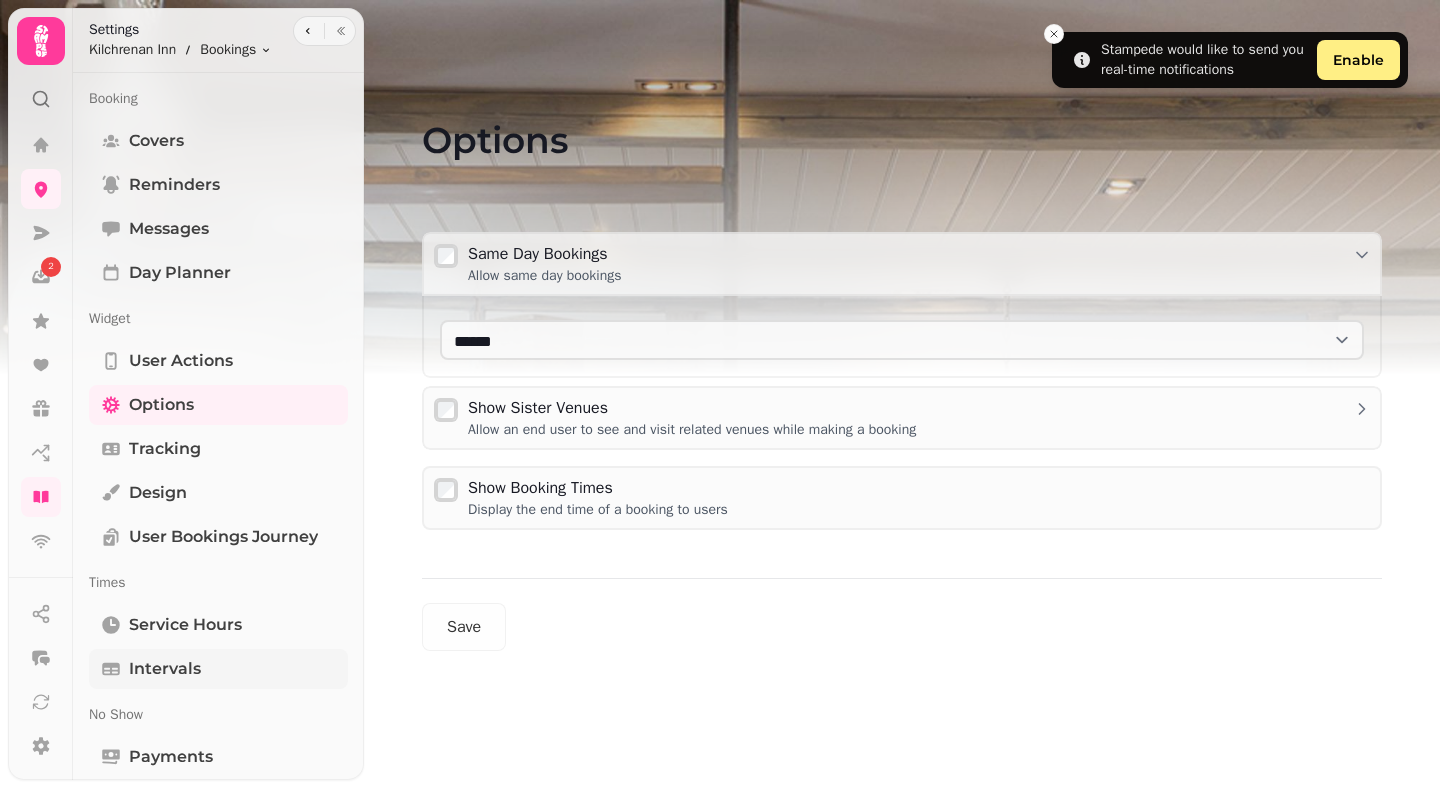 click on "Intervals" at bounding box center [165, 669] 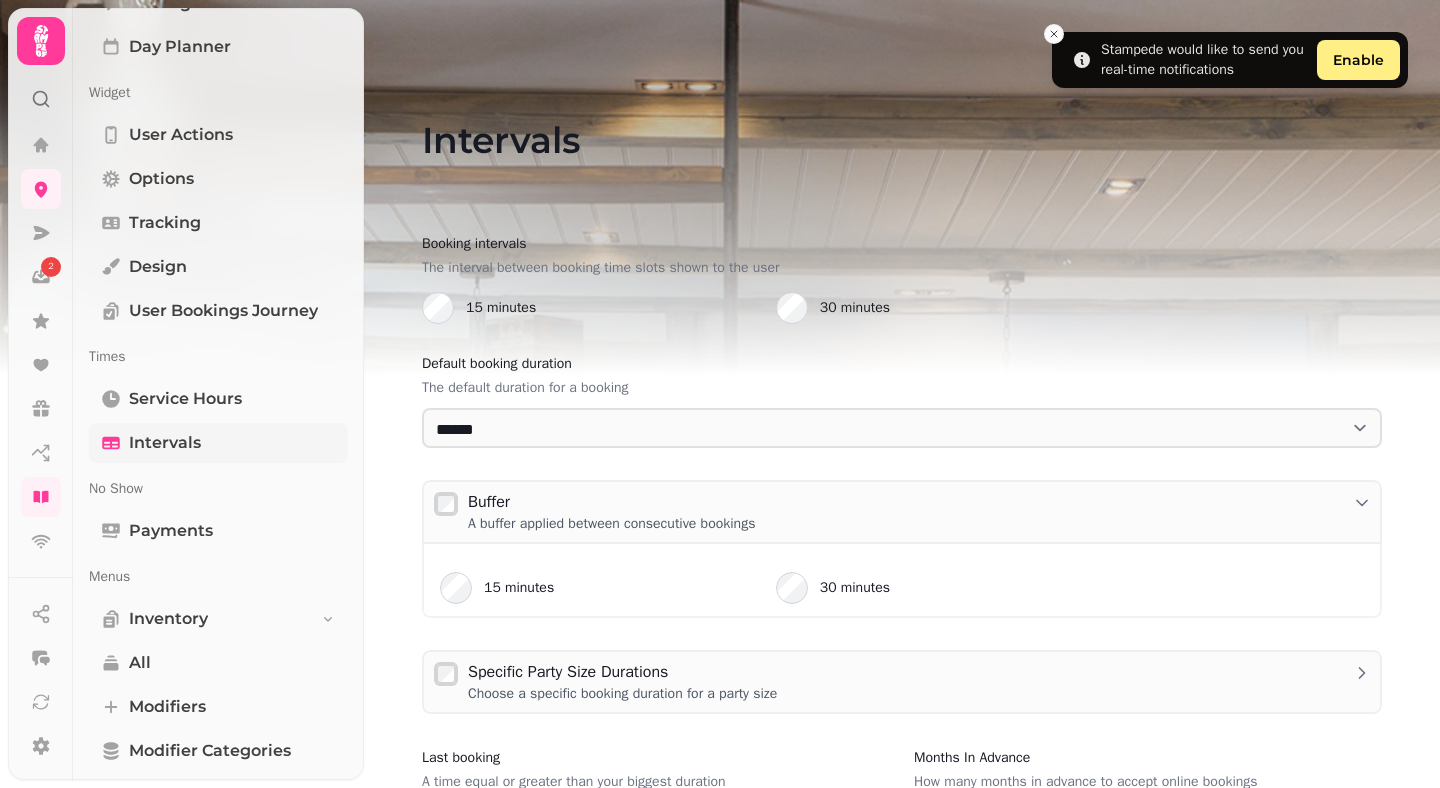 scroll, scrollTop: 265, scrollLeft: 0, axis: vertical 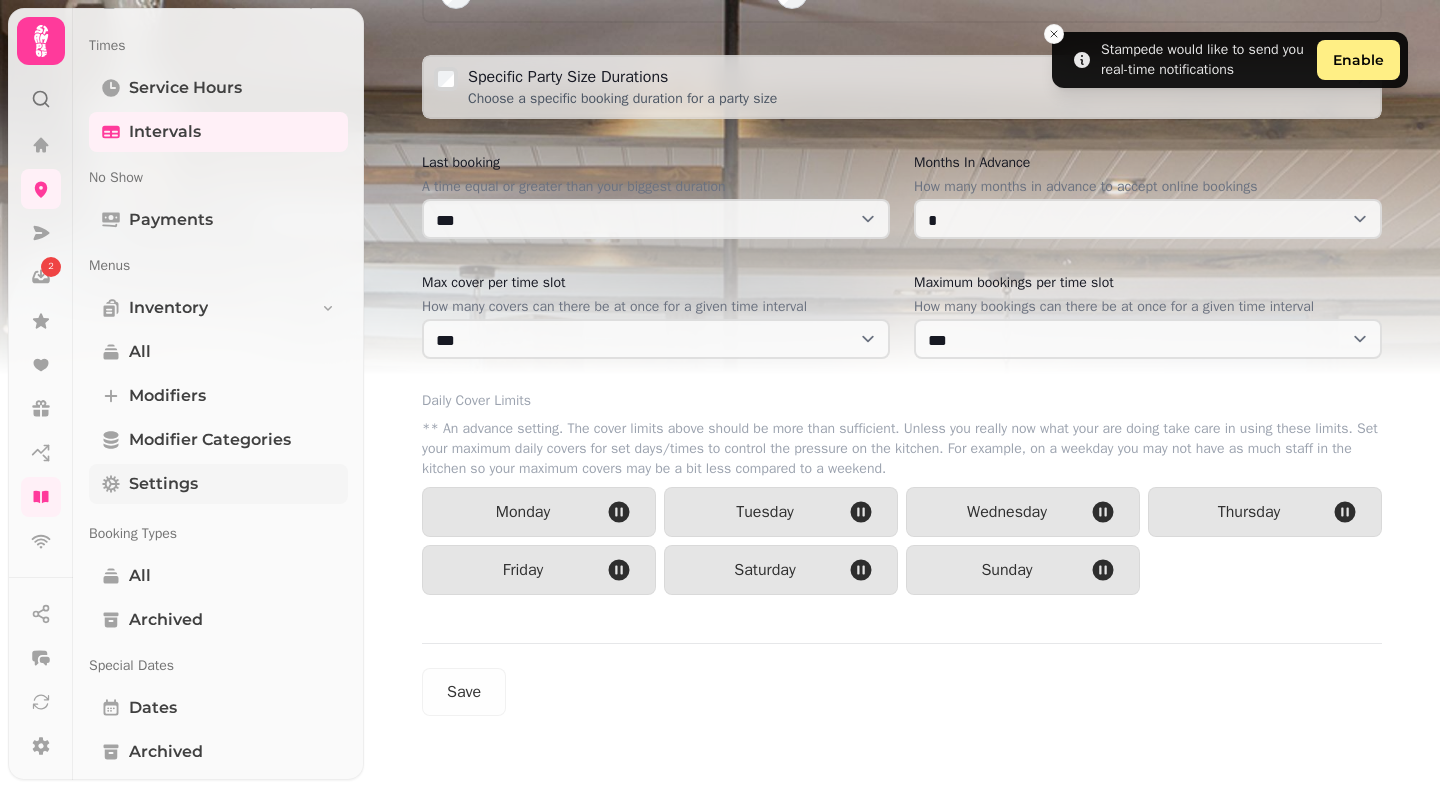click on "Settings" at bounding box center (163, 484) 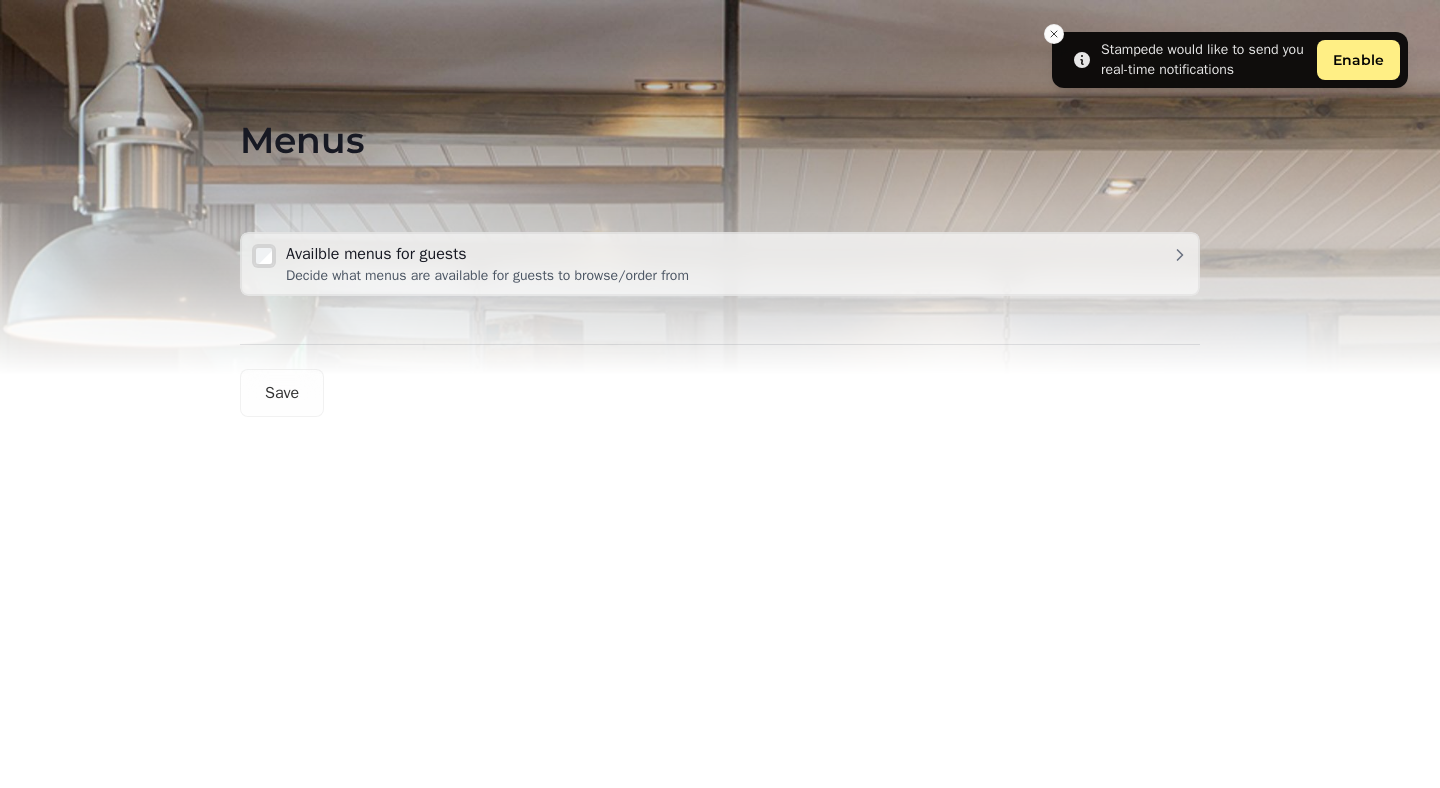 select on "****" 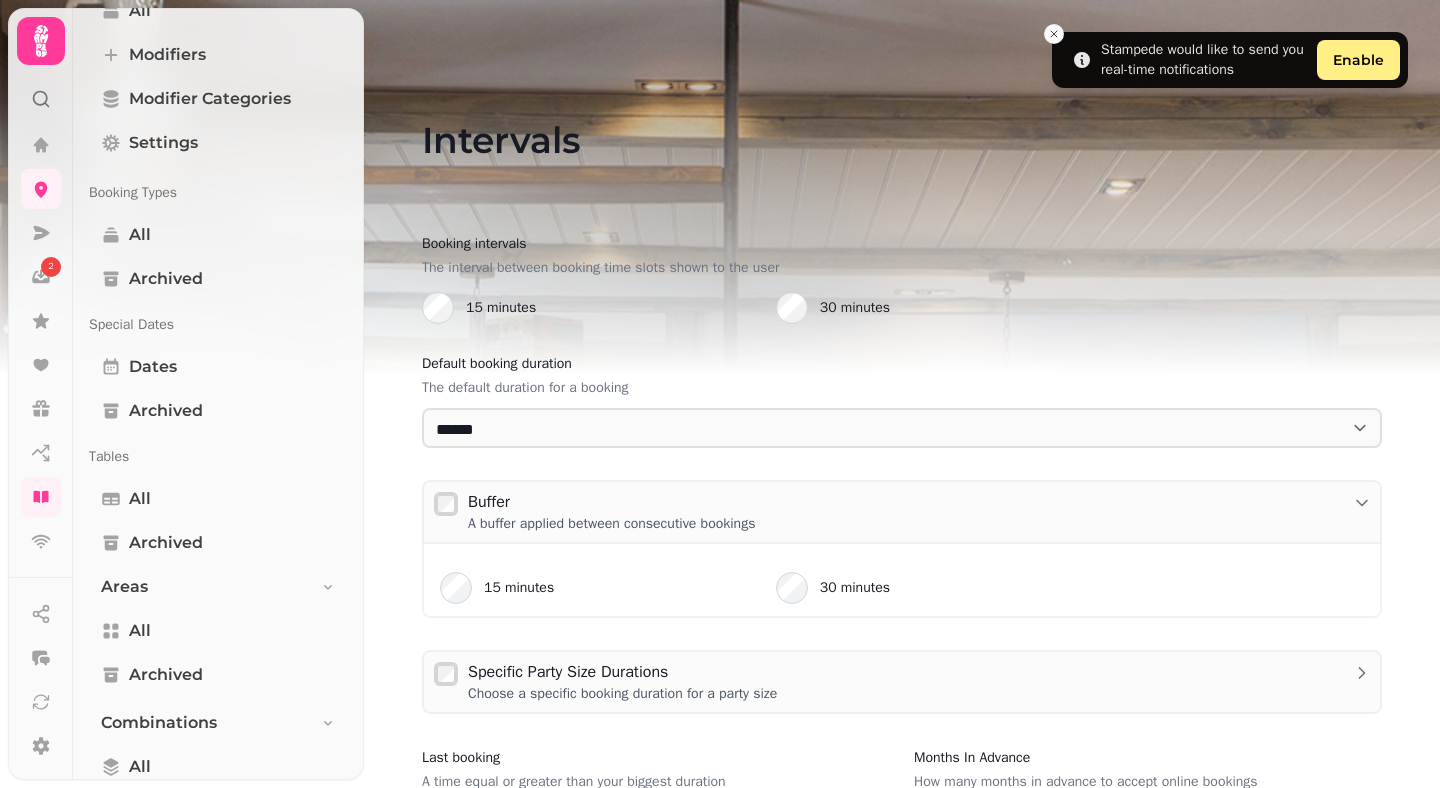 scroll, scrollTop: 0, scrollLeft: 0, axis: both 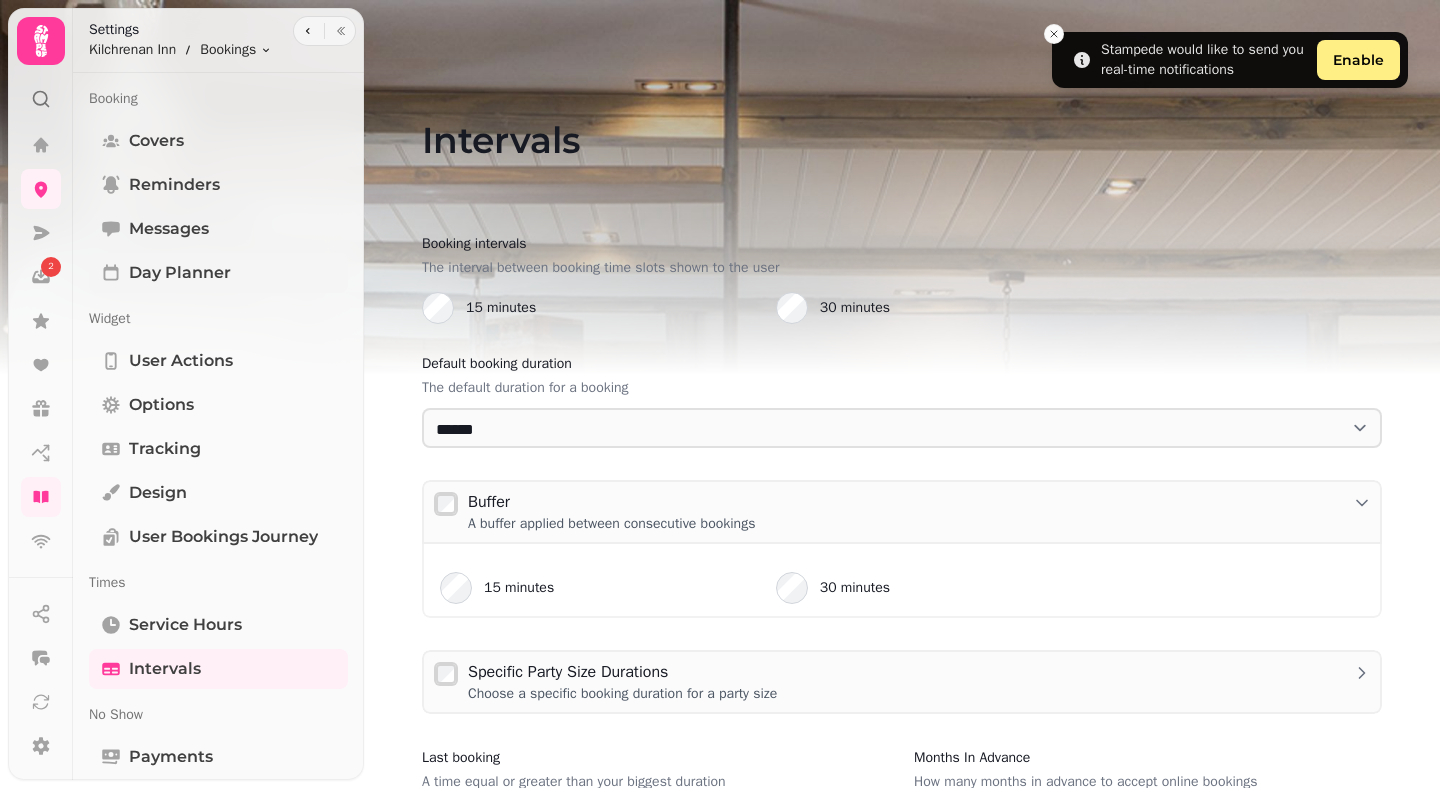 click on "Day Planner" at bounding box center (180, 273) 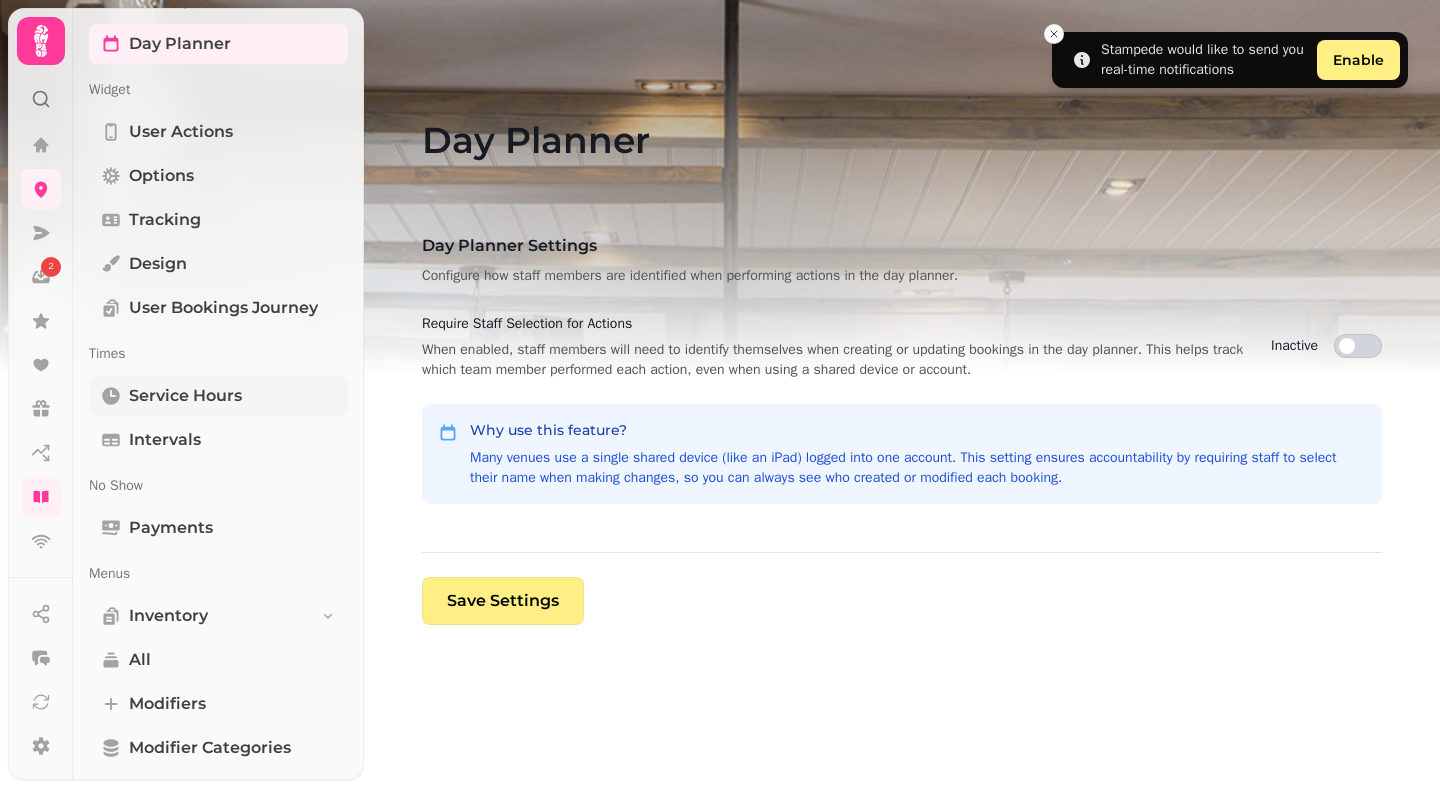 scroll, scrollTop: 233, scrollLeft: 0, axis: vertical 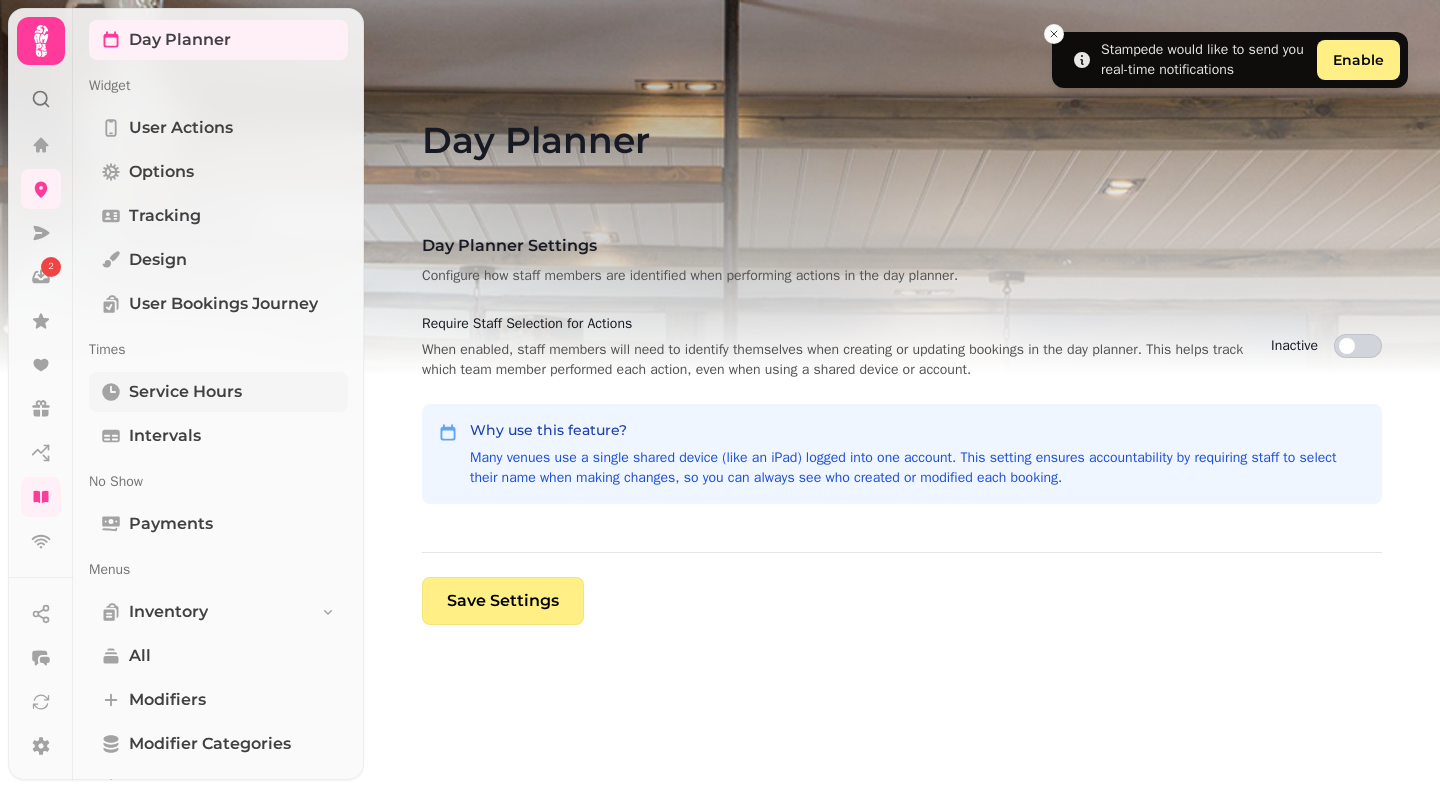 click on "Service Hours" at bounding box center (185, 392) 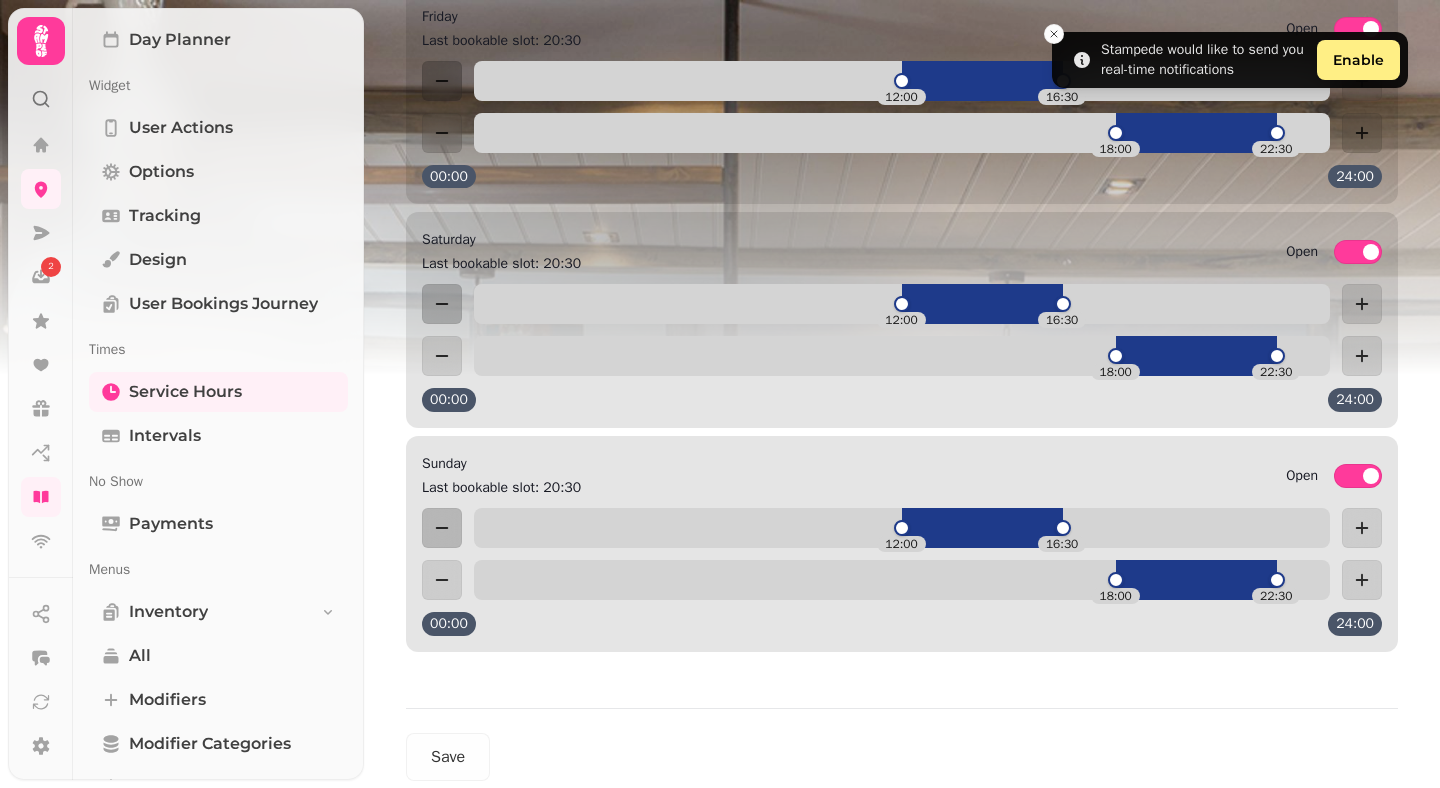 scroll, scrollTop: 1018, scrollLeft: 0, axis: vertical 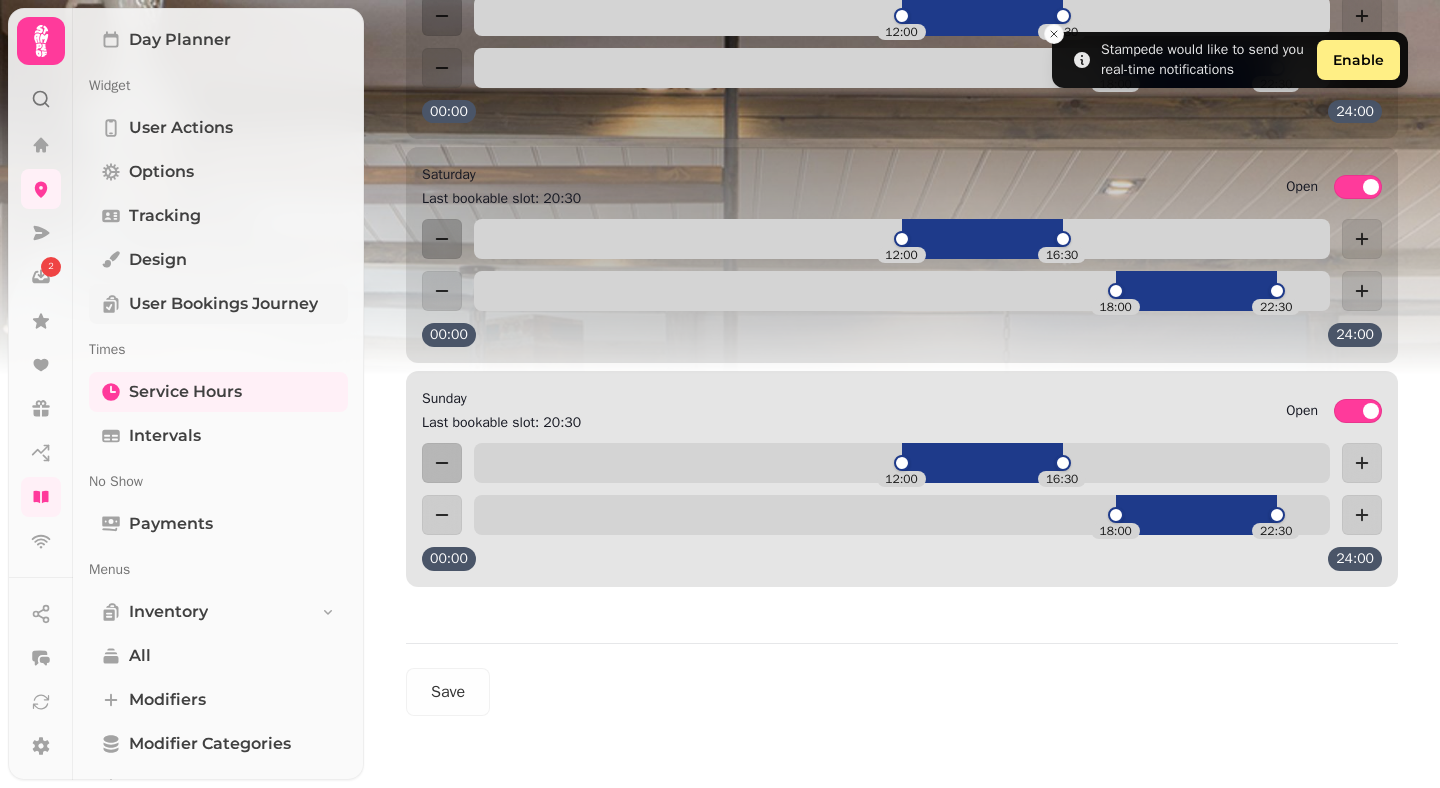 click on "User Bookings Journey" at bounding box center [223, 304] 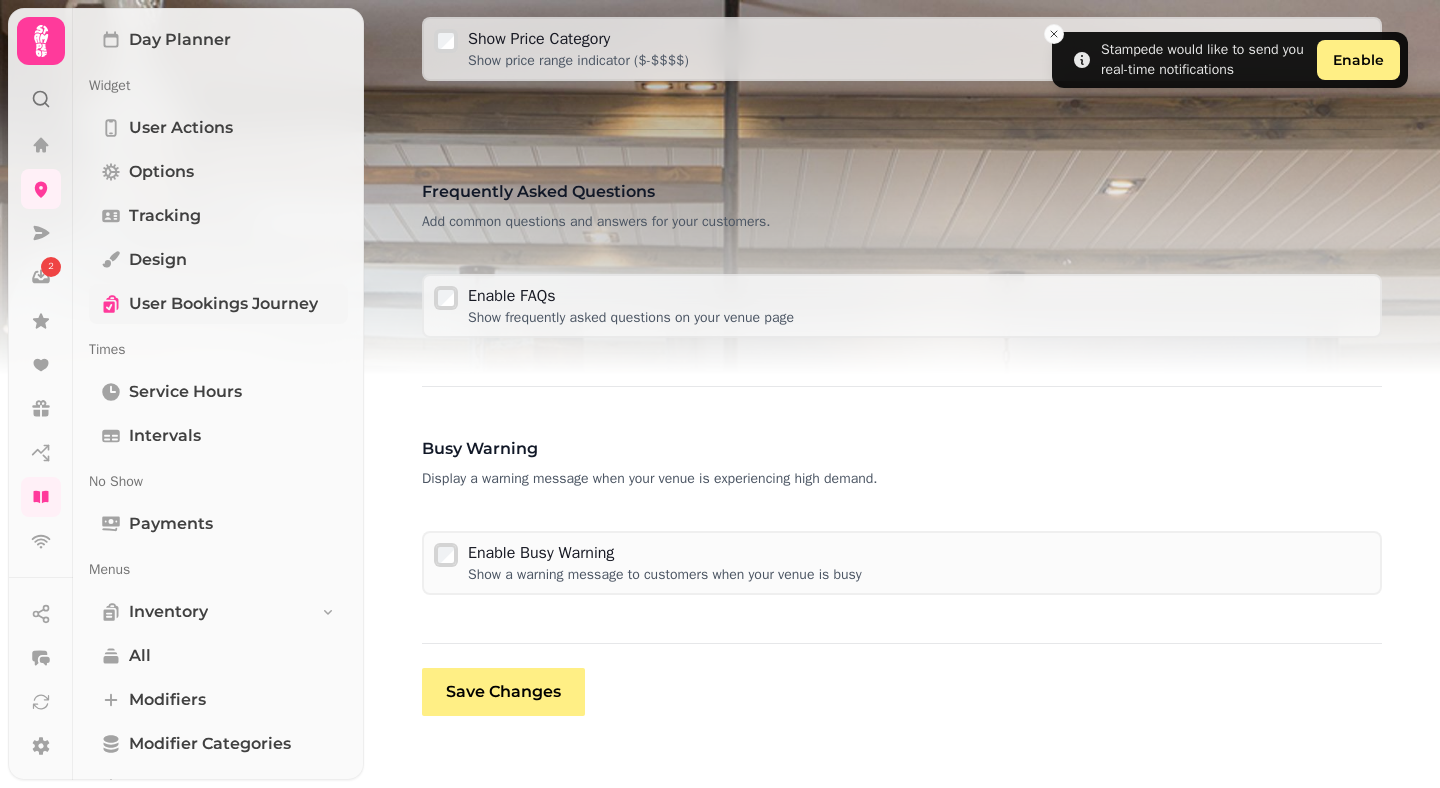 scroll, scrollTop: 790, scrollLeft: 0, axis: vertical 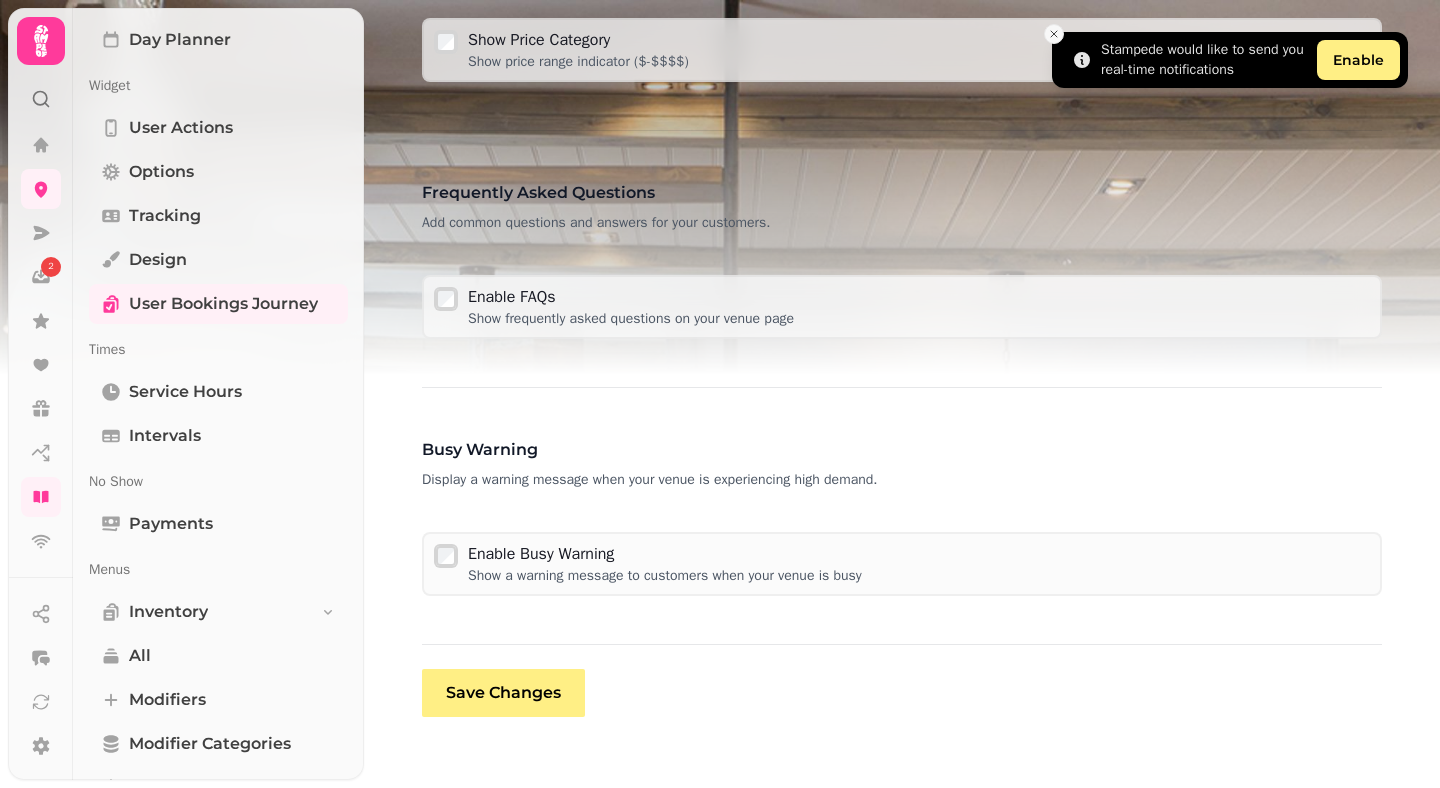 click 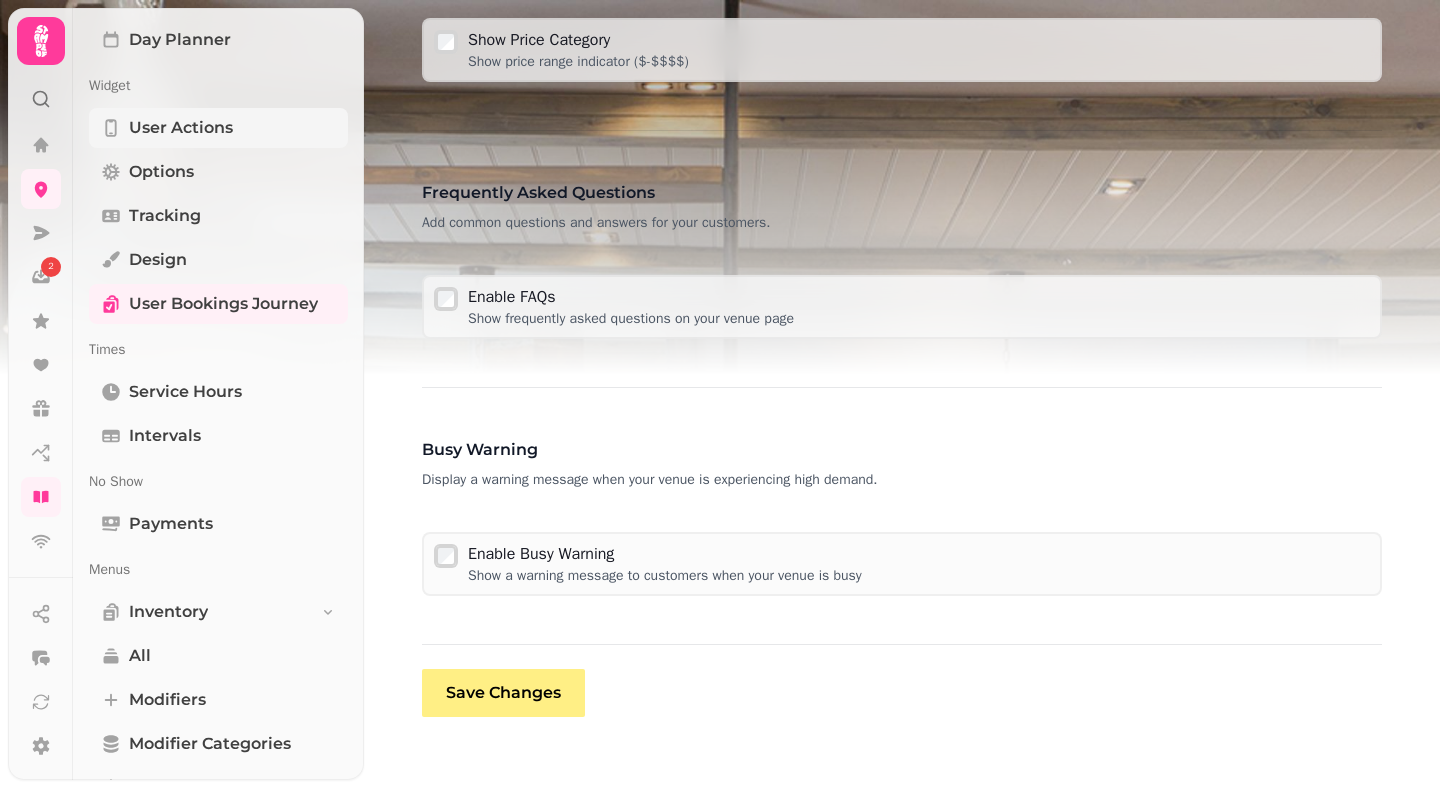click on "User actions" at bounding box center (181, 128) 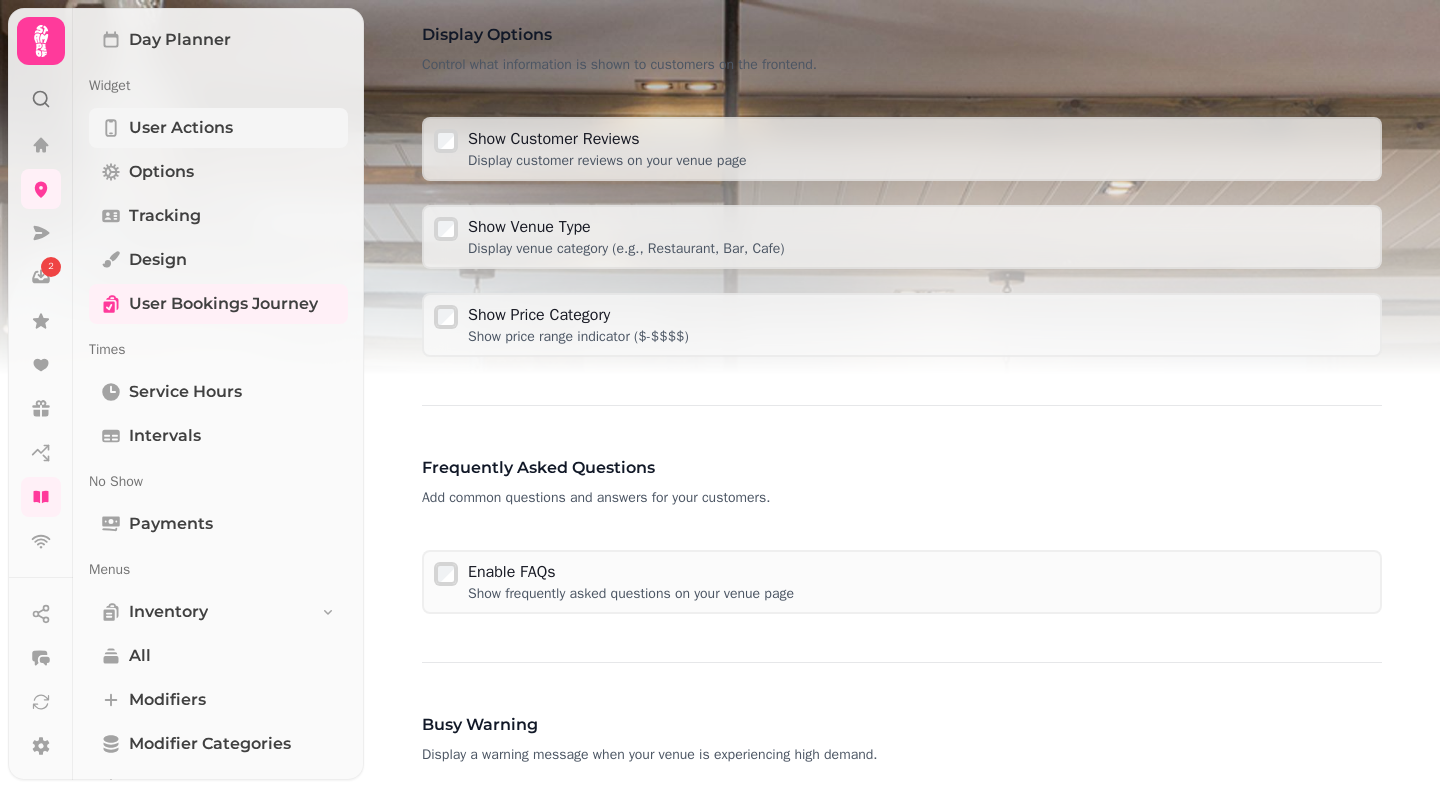 select on "****" 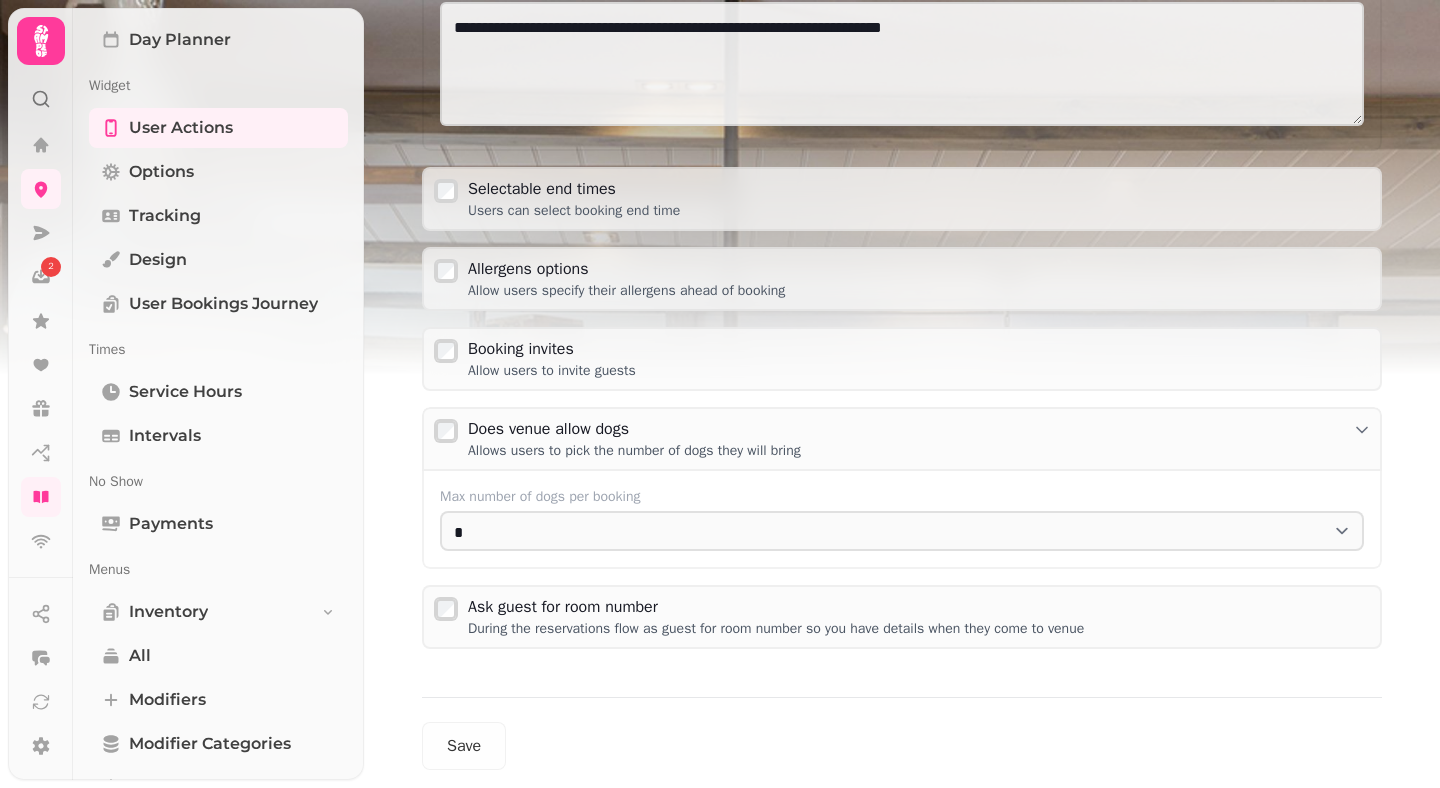 scroll, scrollTop: 515, scrollLeft: 0, axis: vertical 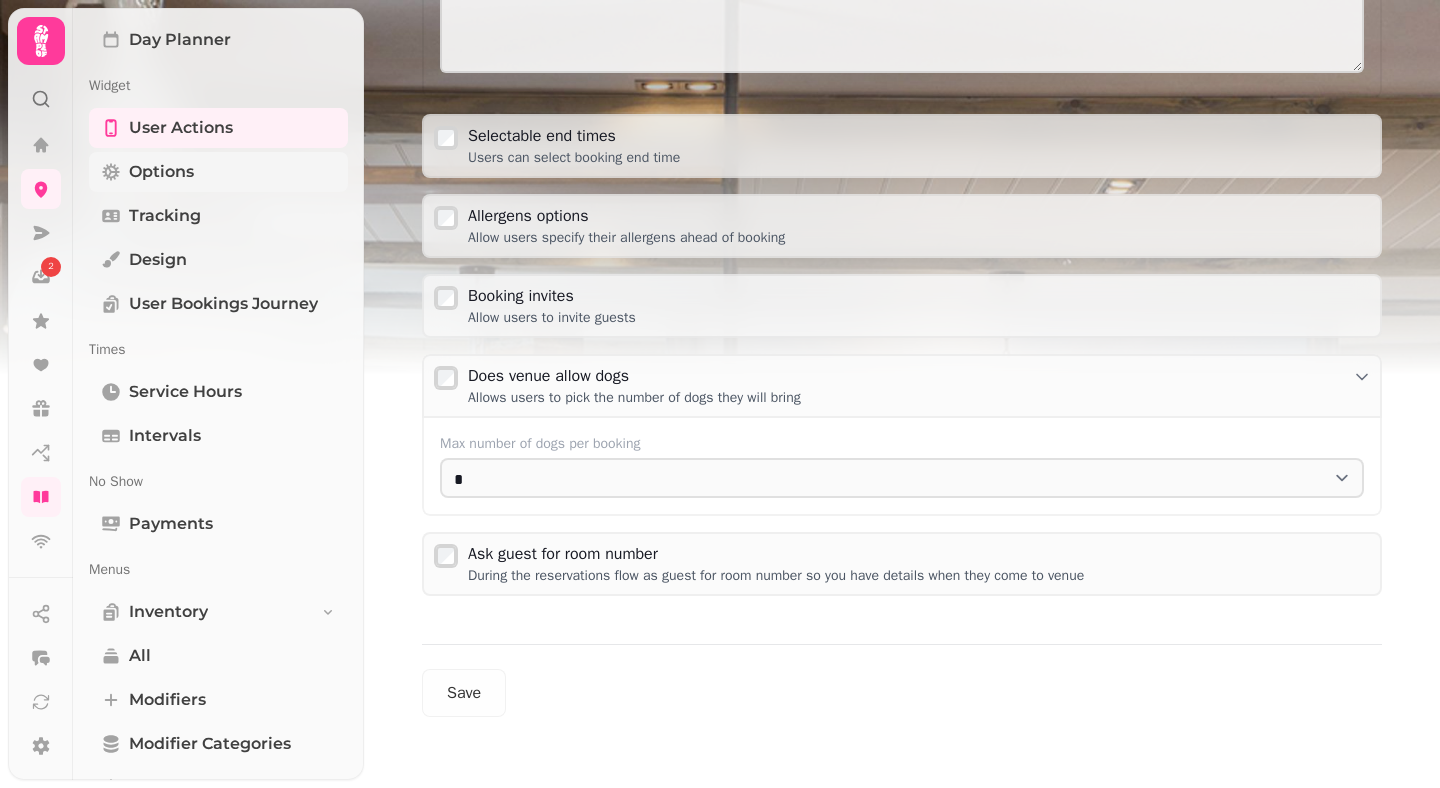 click on "Options" at bounding box center [161, 172] 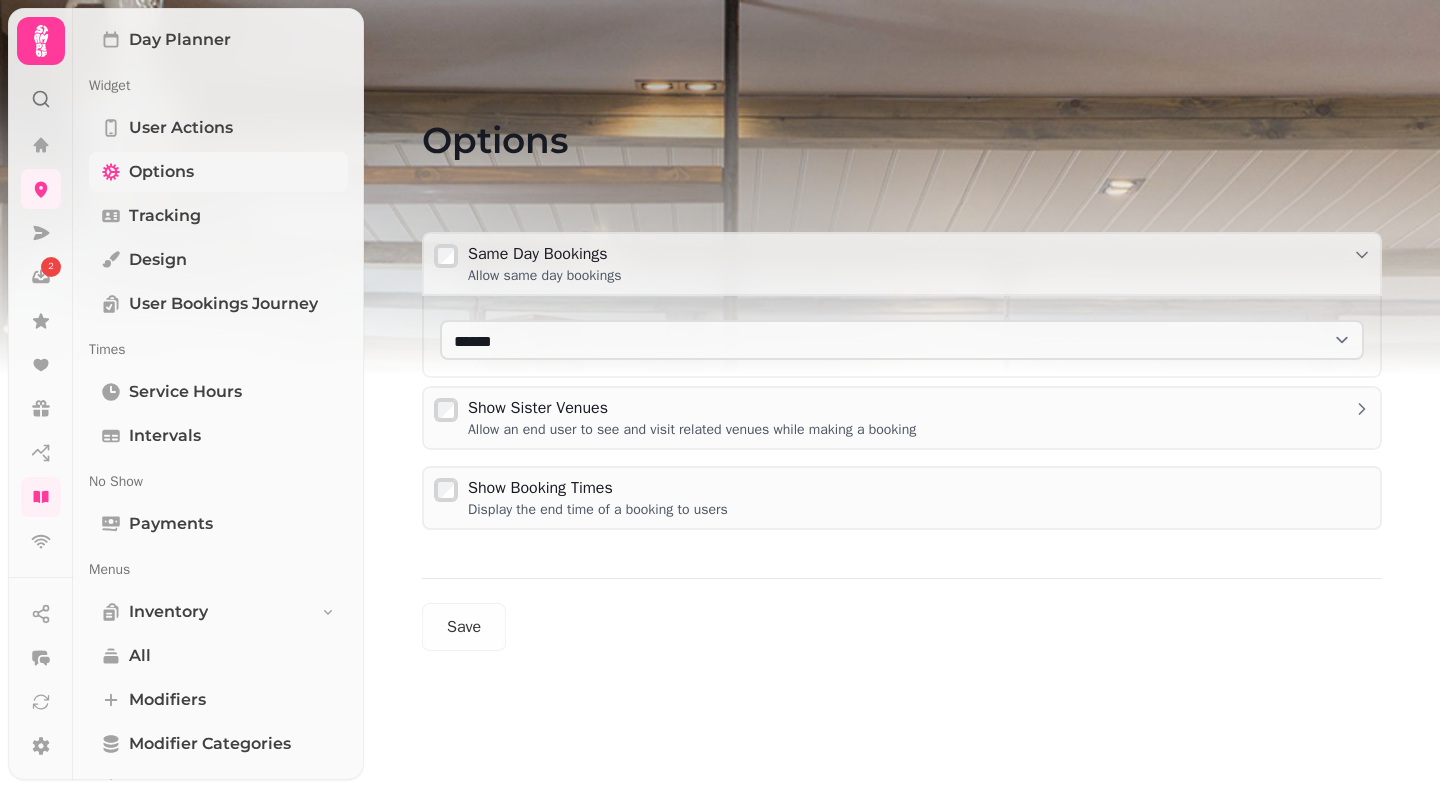 scroll, scrollTop: 0, scrollLeft: 0, axis: both 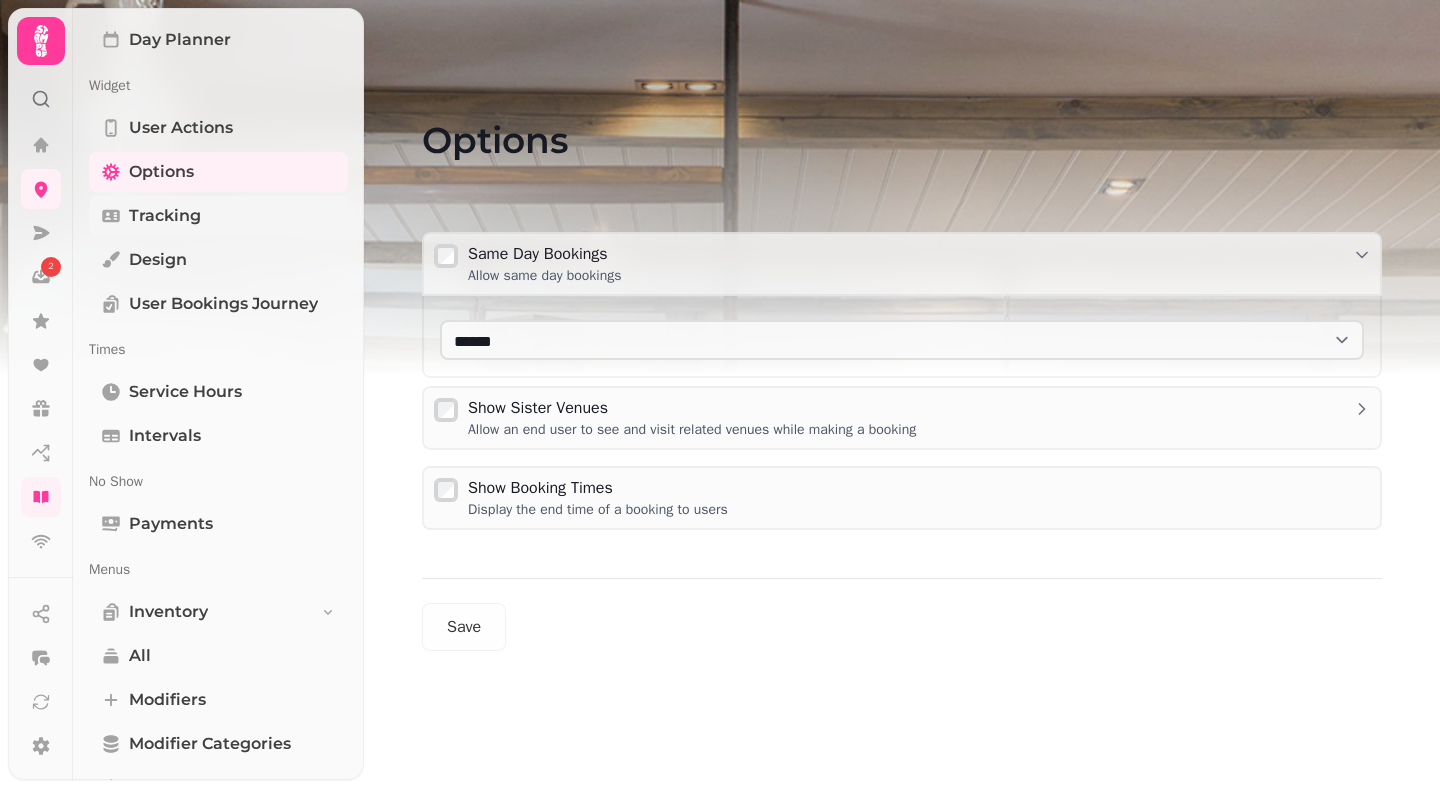 click on "Tracking" at bounding box center (165, 216) 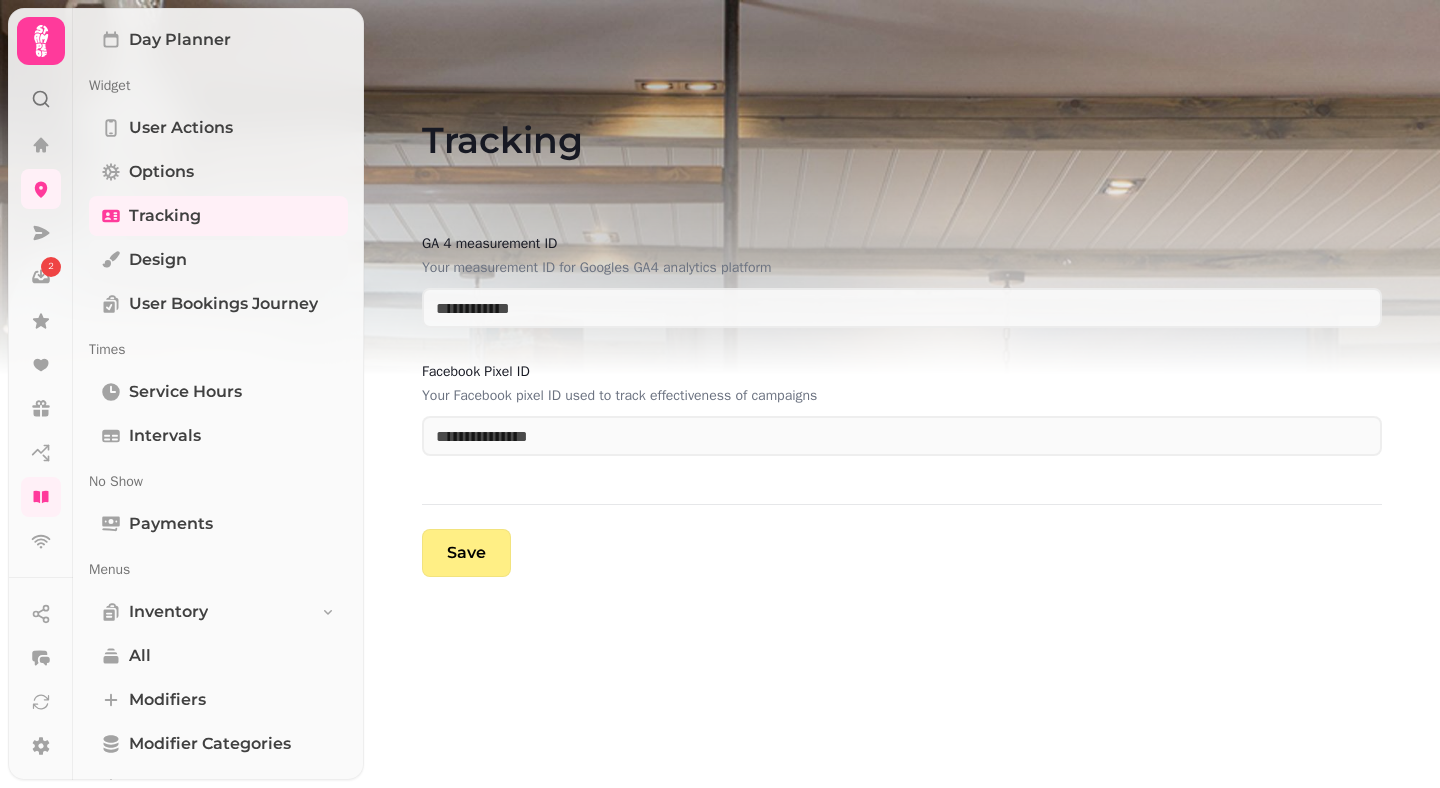 click on "Design" at bounding box center (158, 260) 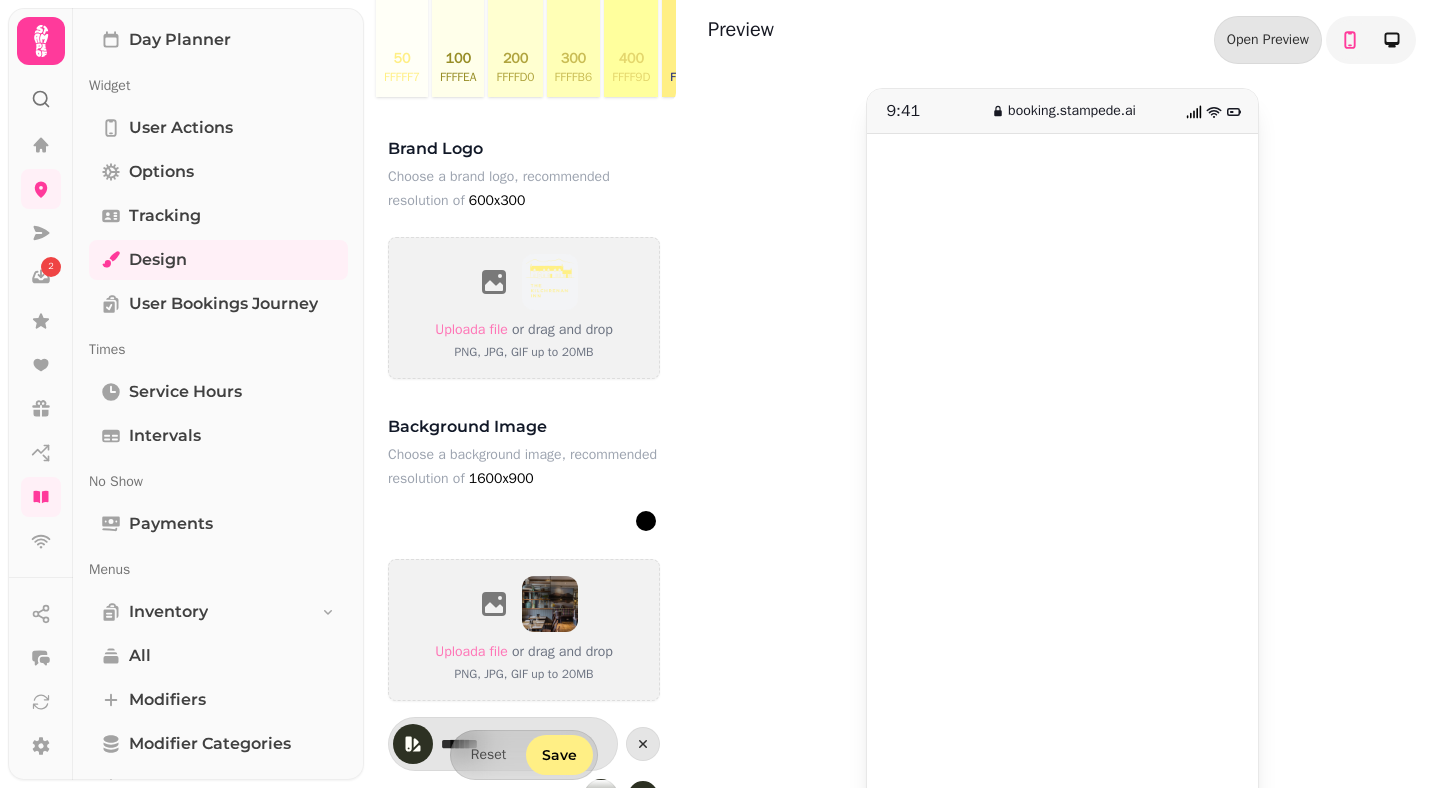 scroll, scrollTop: 880, scrollLeft: 0, axis: vertical 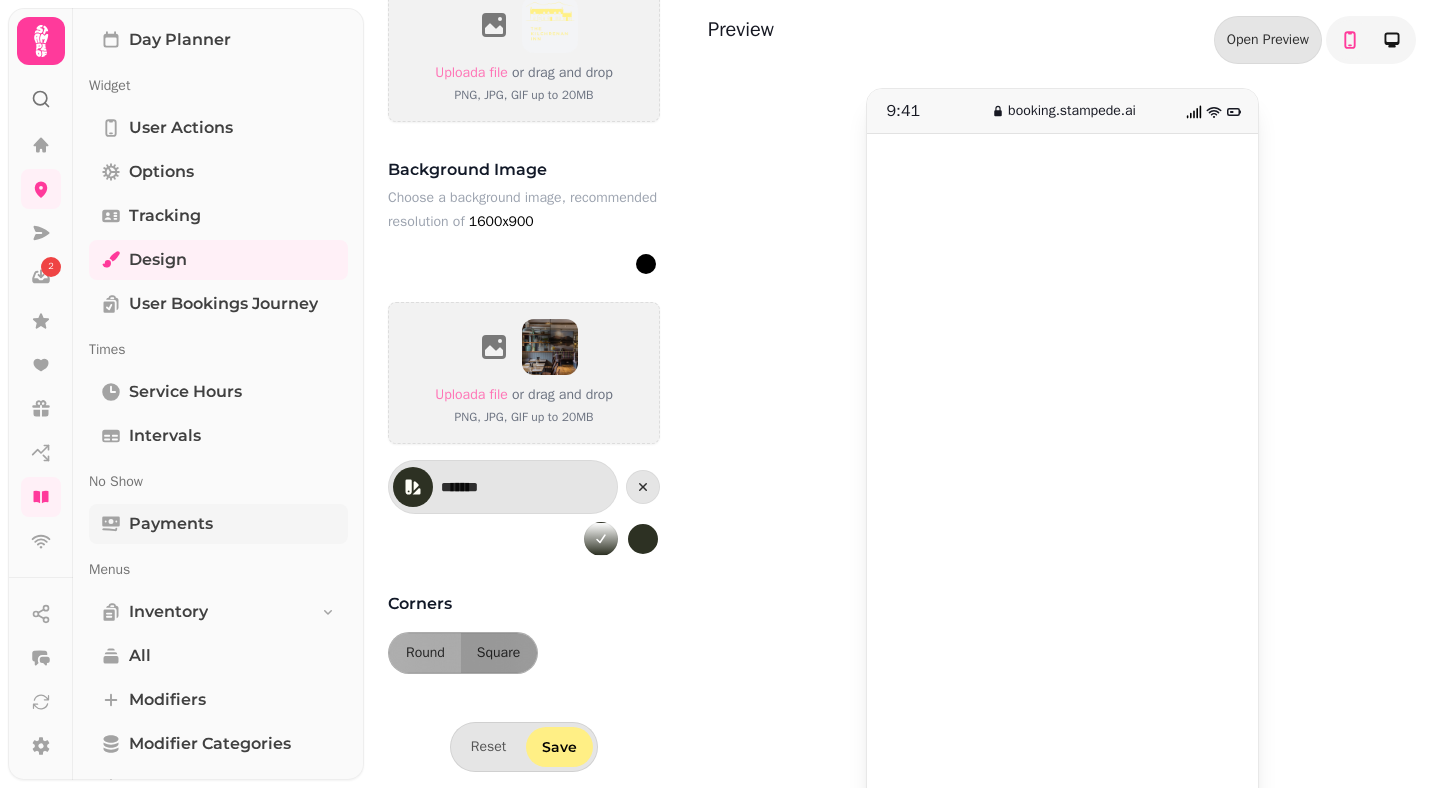 click on "Payments" at bounding box center [218, 524] 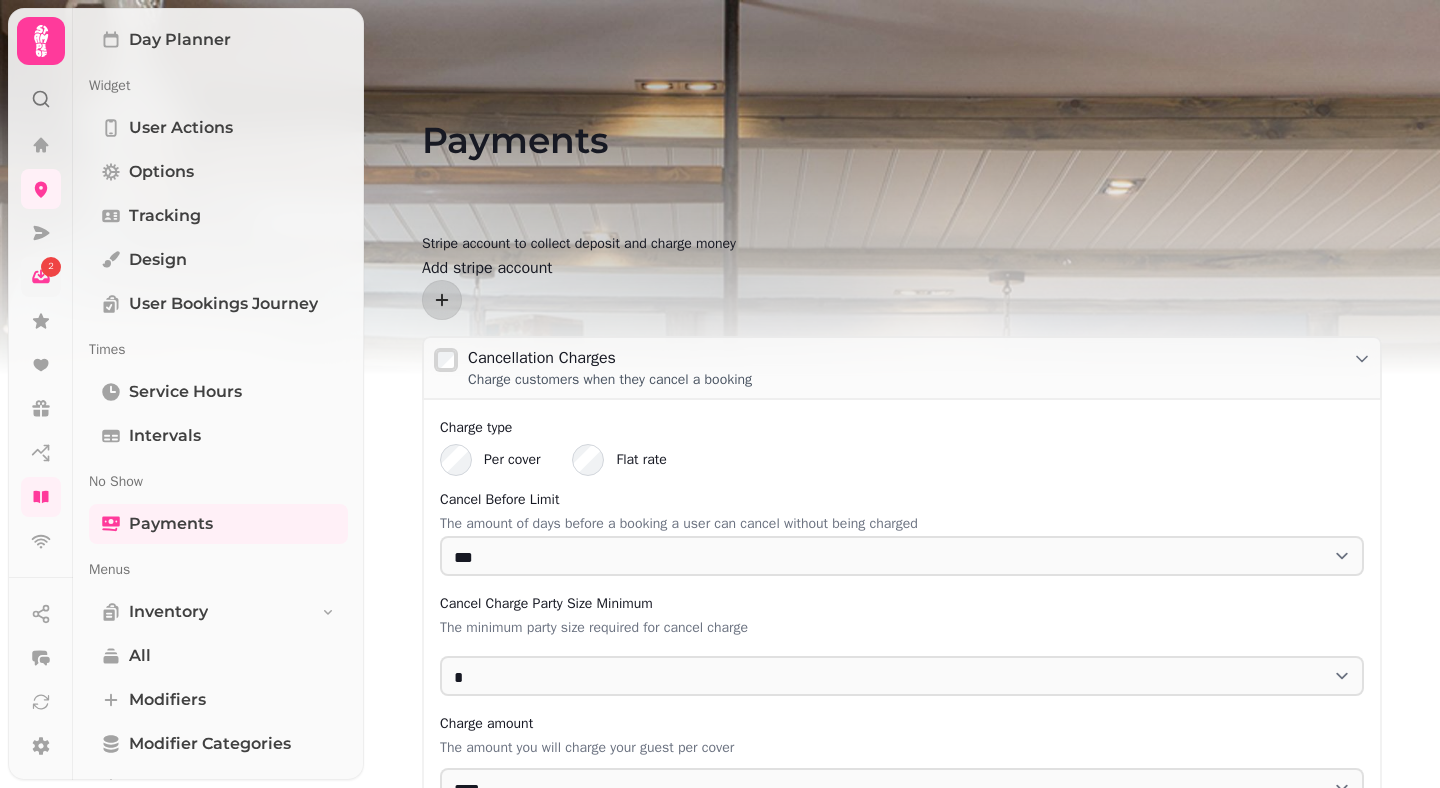 click on "2" at bounding box center [41, 277] 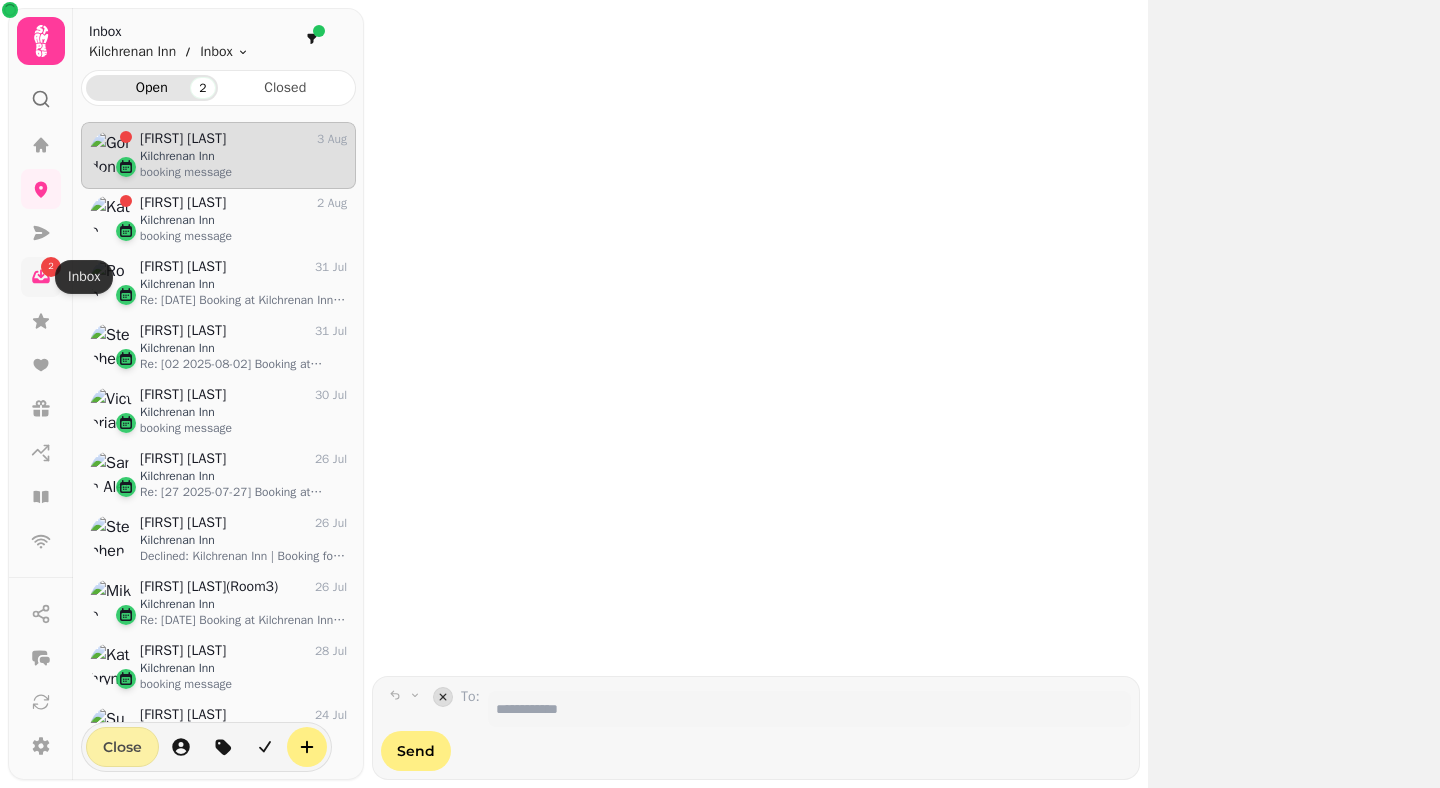 scroll, scrollTop: 1, scrollLeft: 1, axis: both 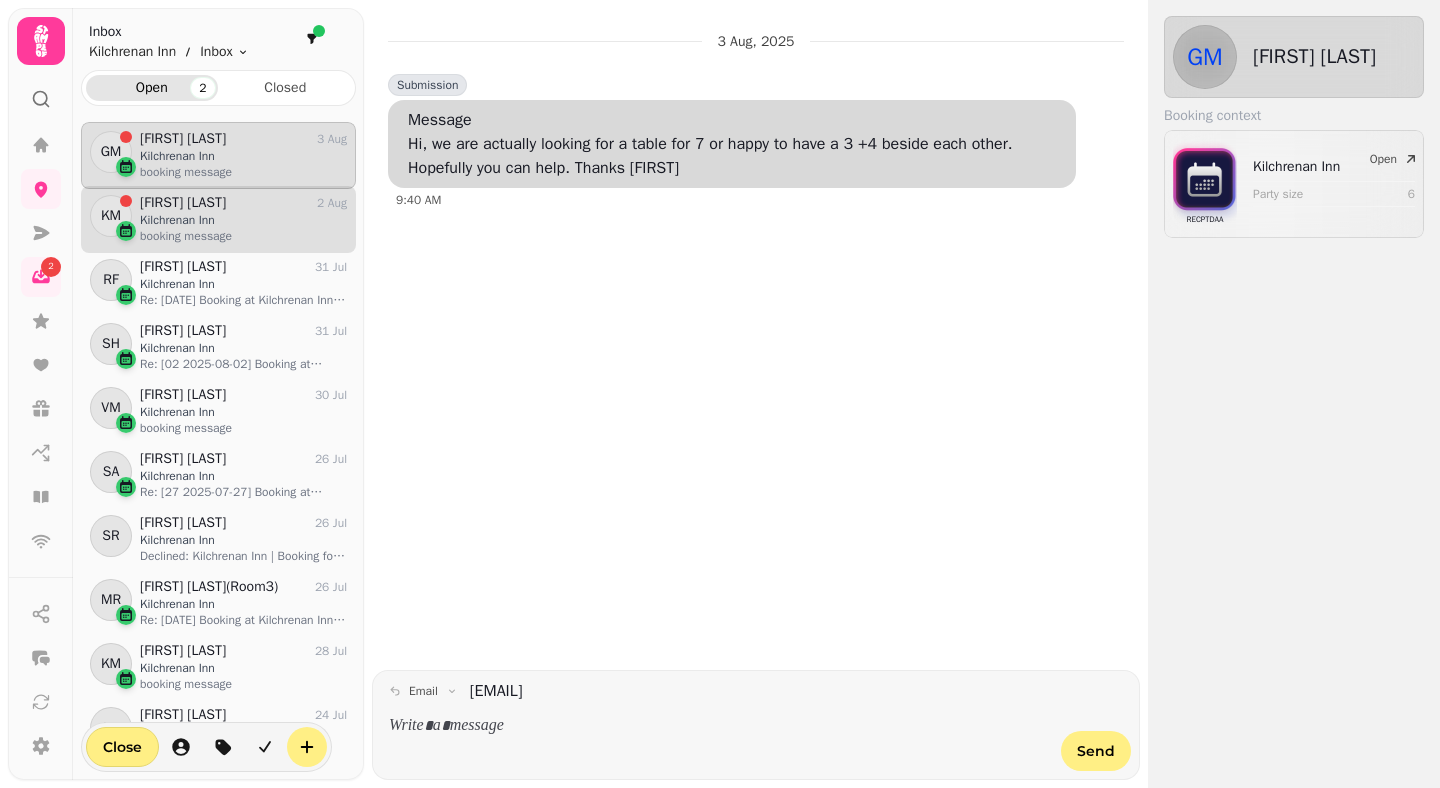 click on "[FIRST] [LAST]" at bounding box center [183, 203] 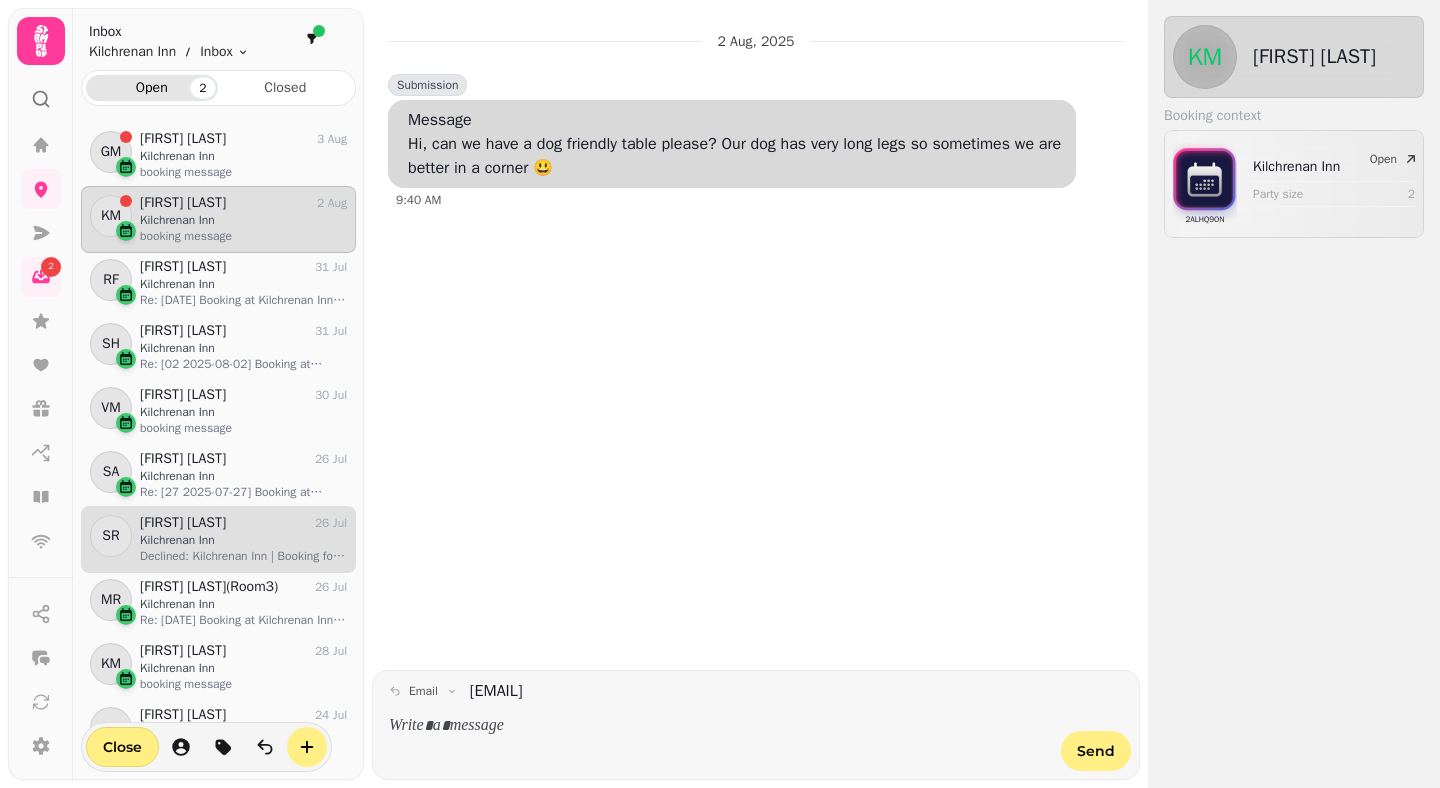 click on "Kilchrenan Inn" at bounding box center (243, 540) 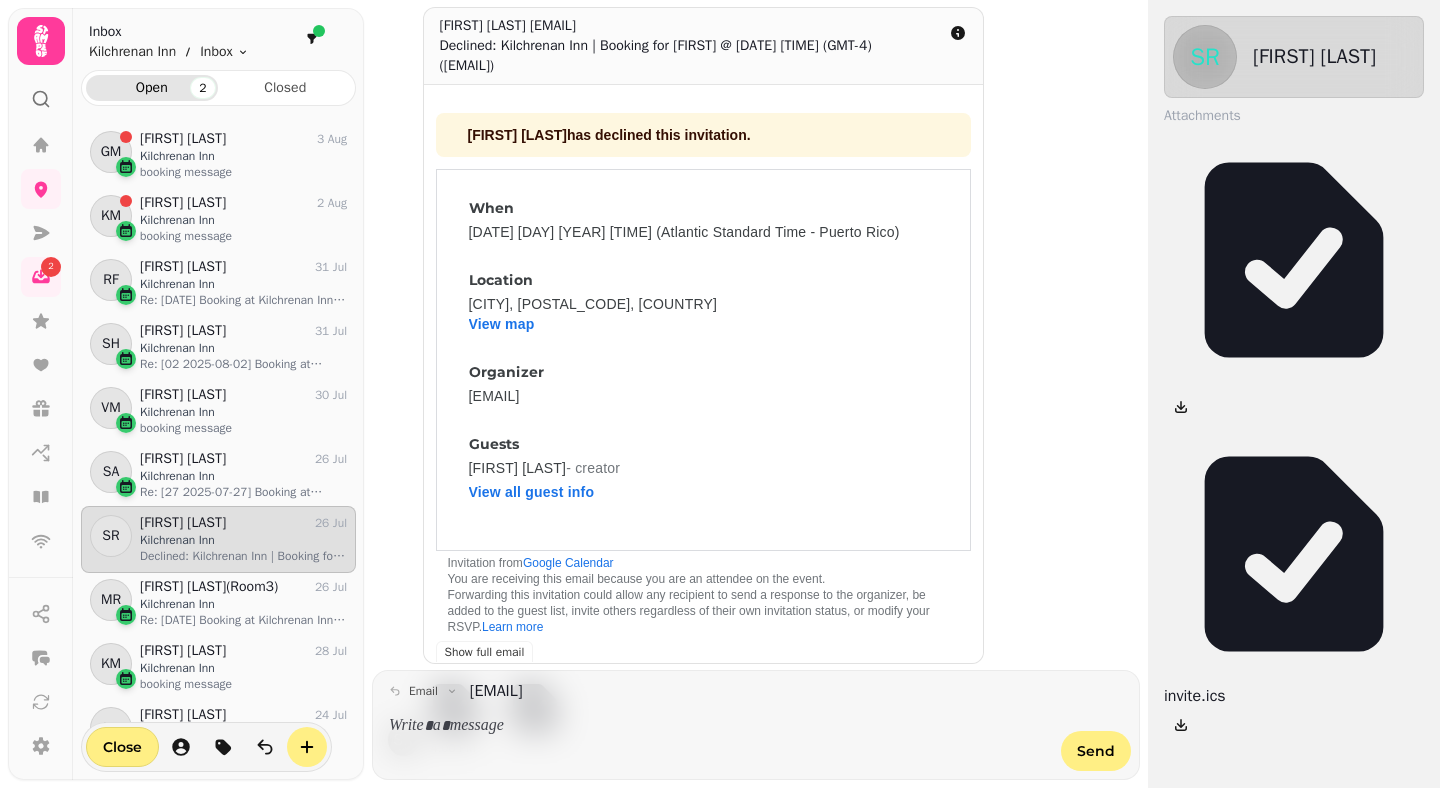 scroll, scrollTop: 0, scrollLeft: 0, axis: both 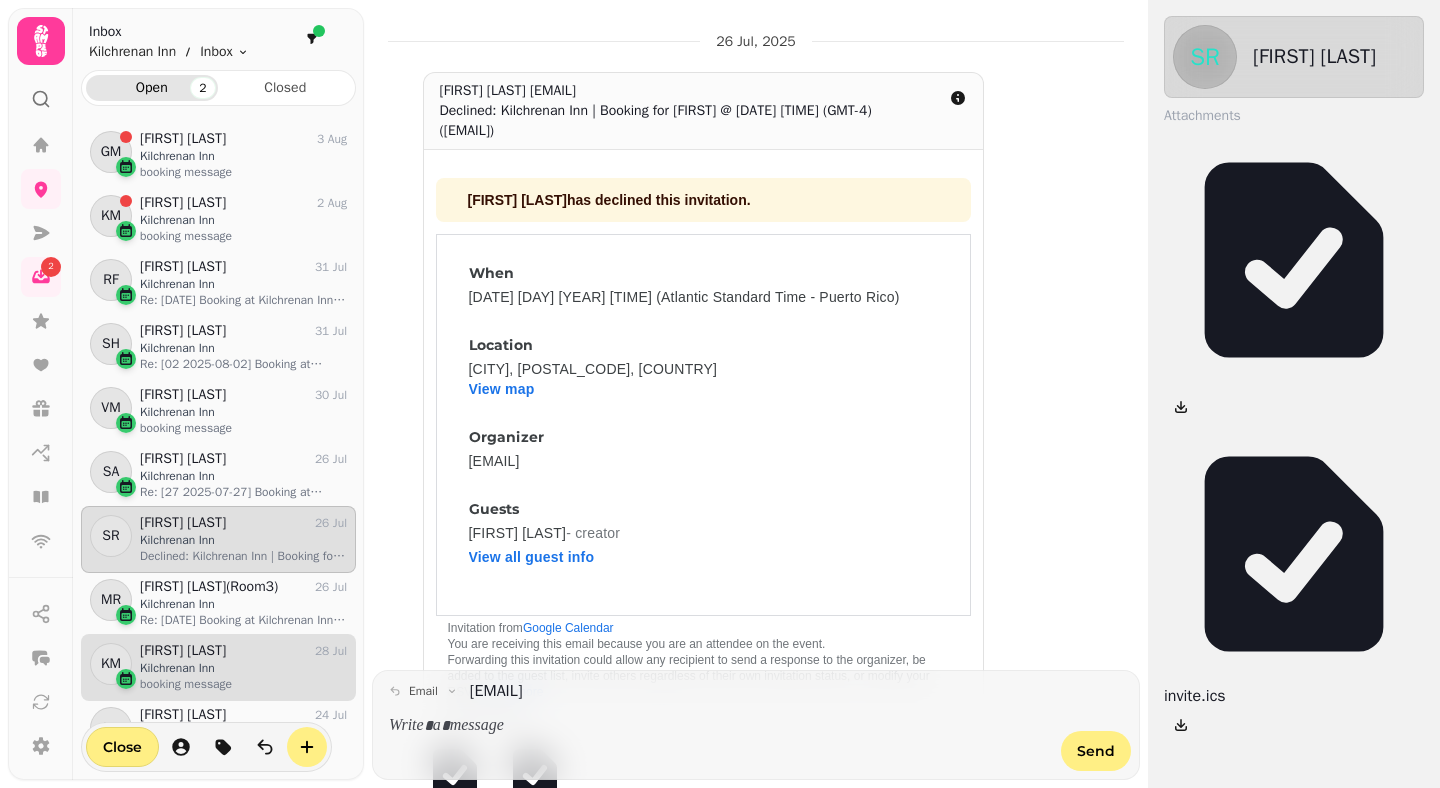 click on "[FIRST] [LAST]" at bounding box center [183, 651] 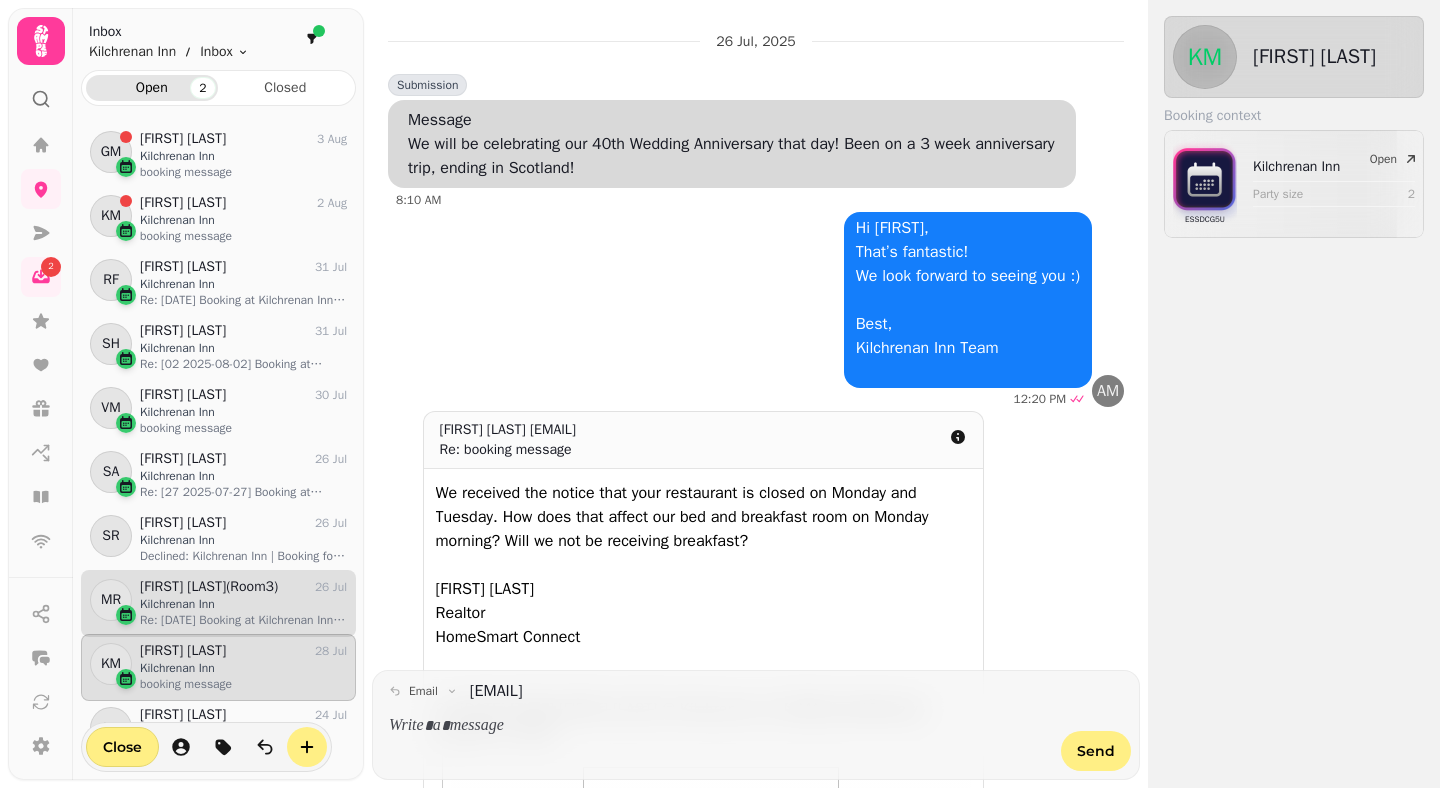 click on "Kilchrenan Inn" at bounding box center [243, 604] 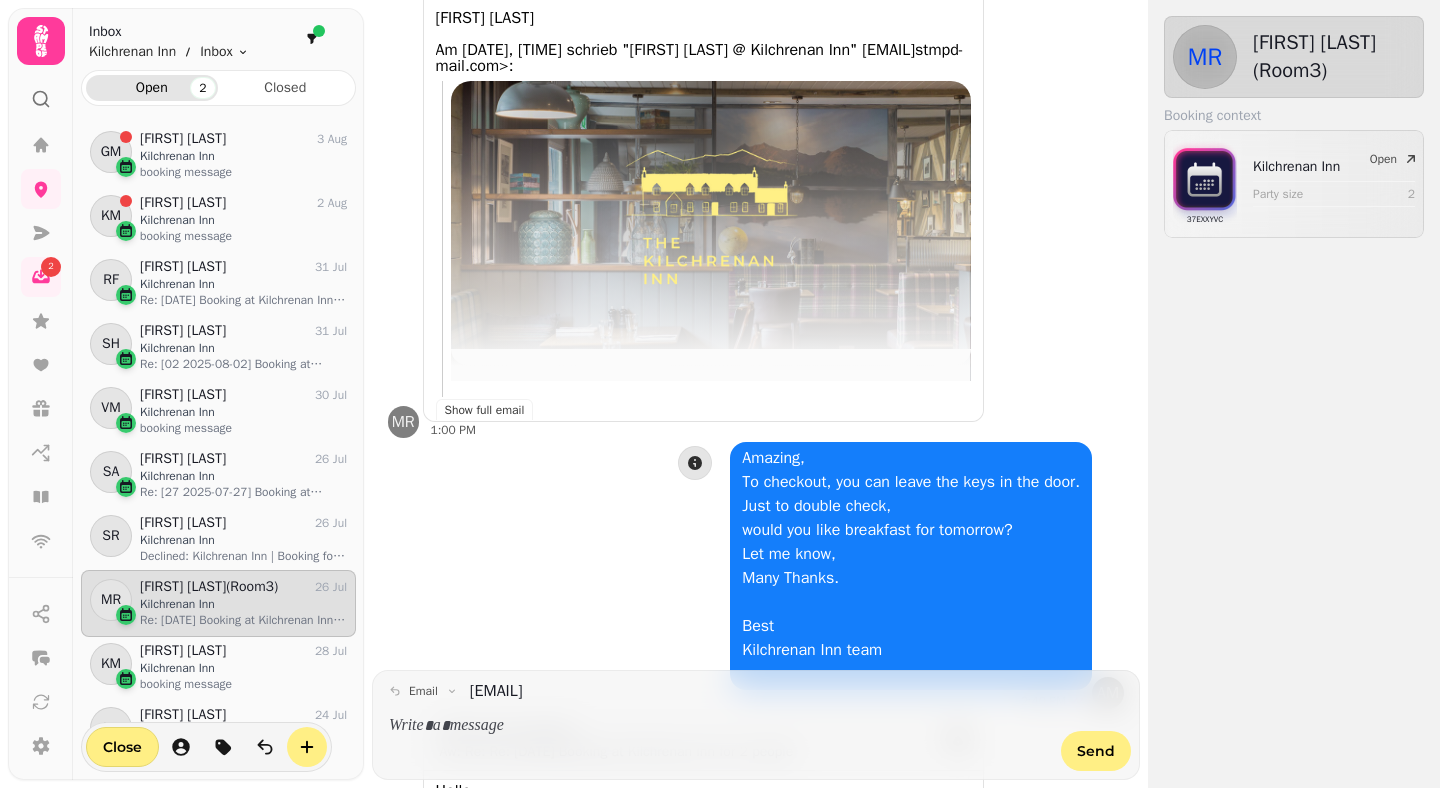 scroll, scrollTop: 556, scrollLeft: 0, axis: vertical 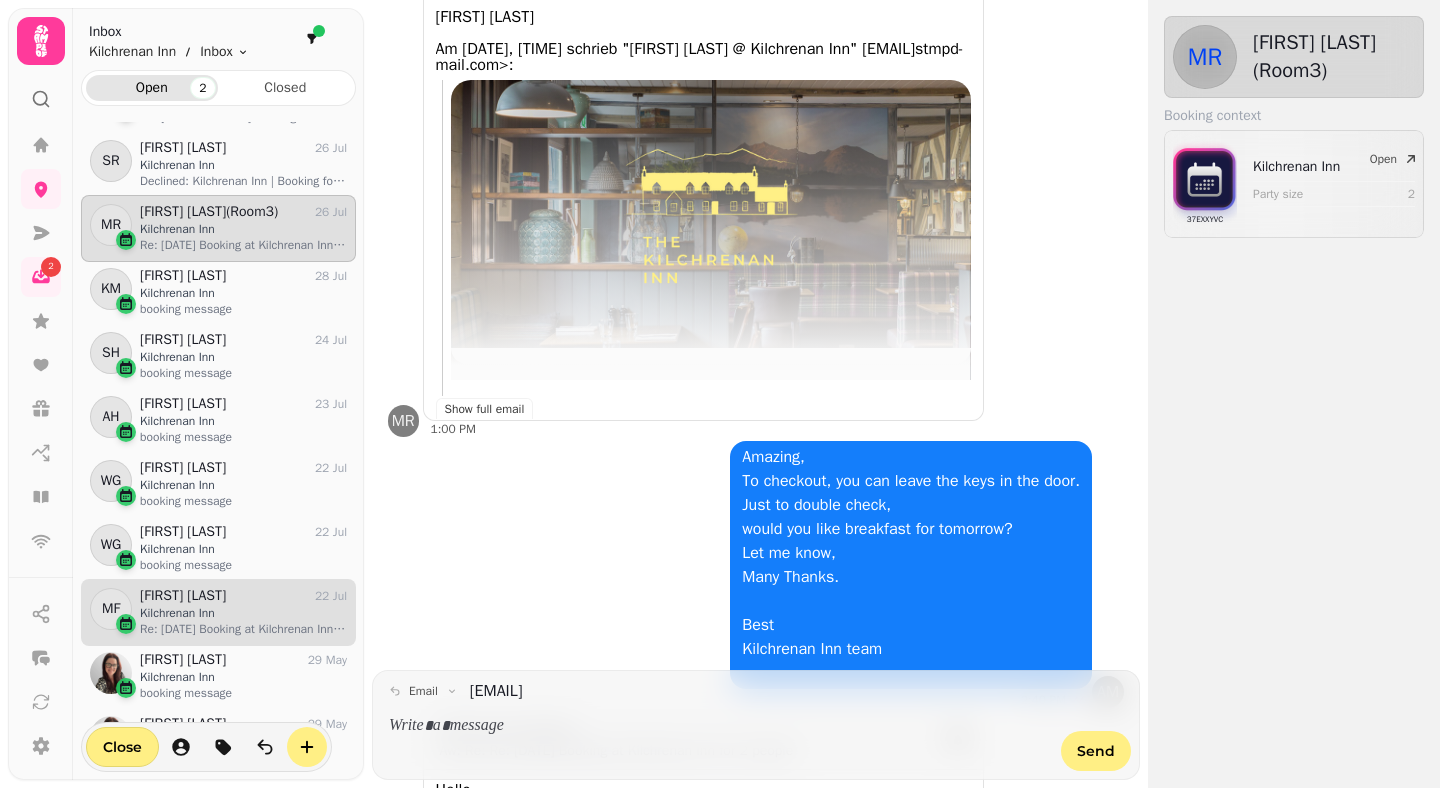 click on "Kilchrenan Inn" at bounding box center (243, 613) 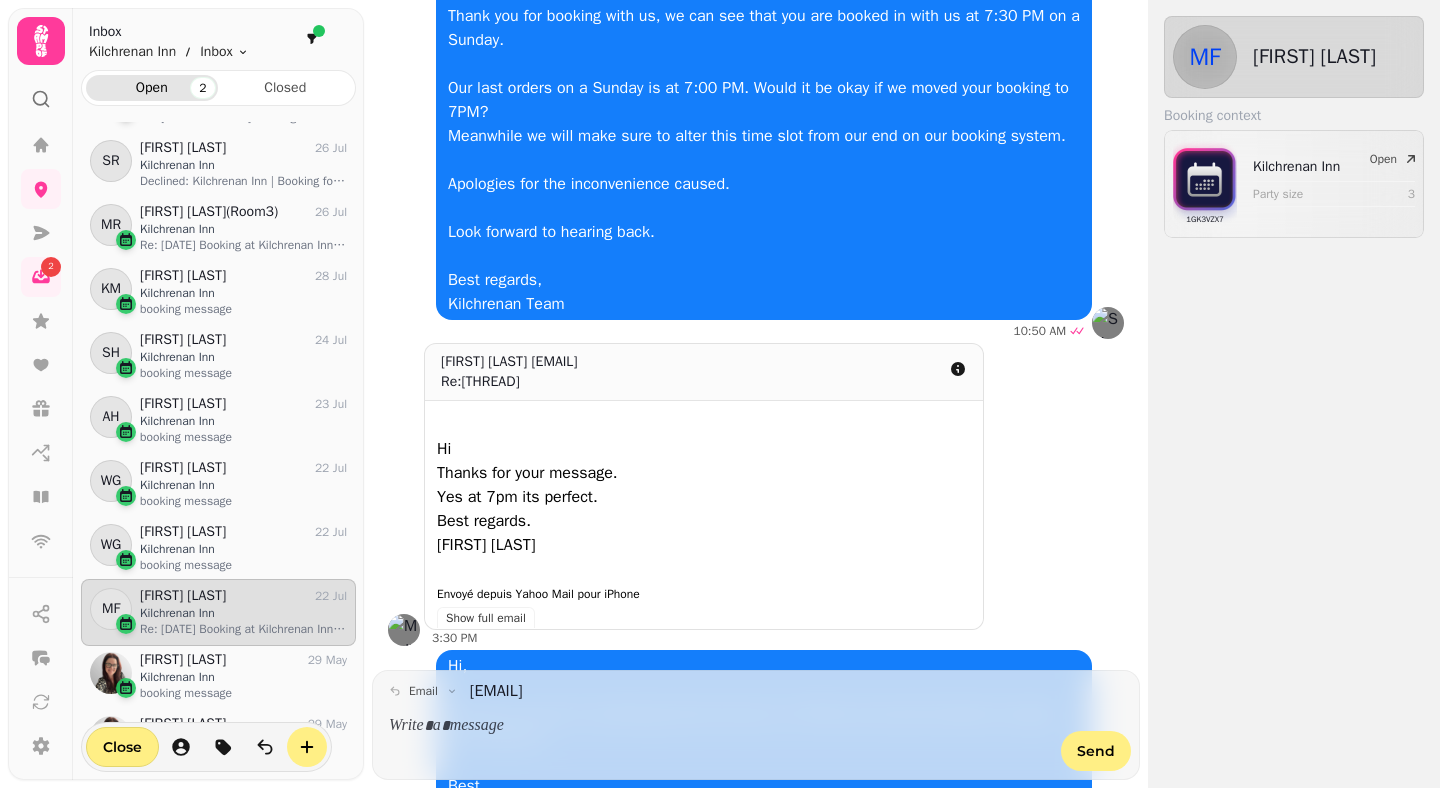 scroll, scrollTop: 556, scrollLeft: 0, axis: vertical 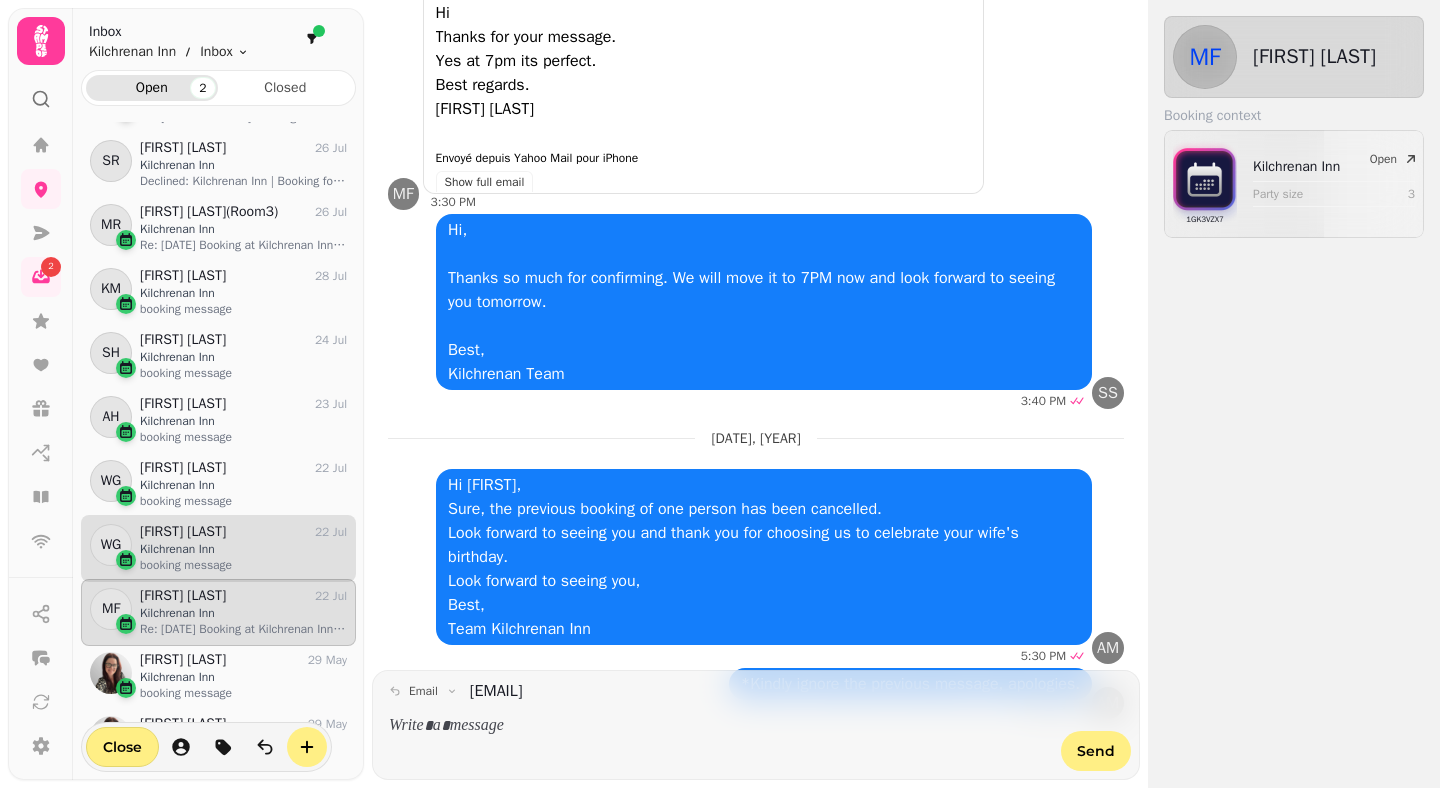 click on "[FIRST] [LAST]" at bounding box center [183, 532] 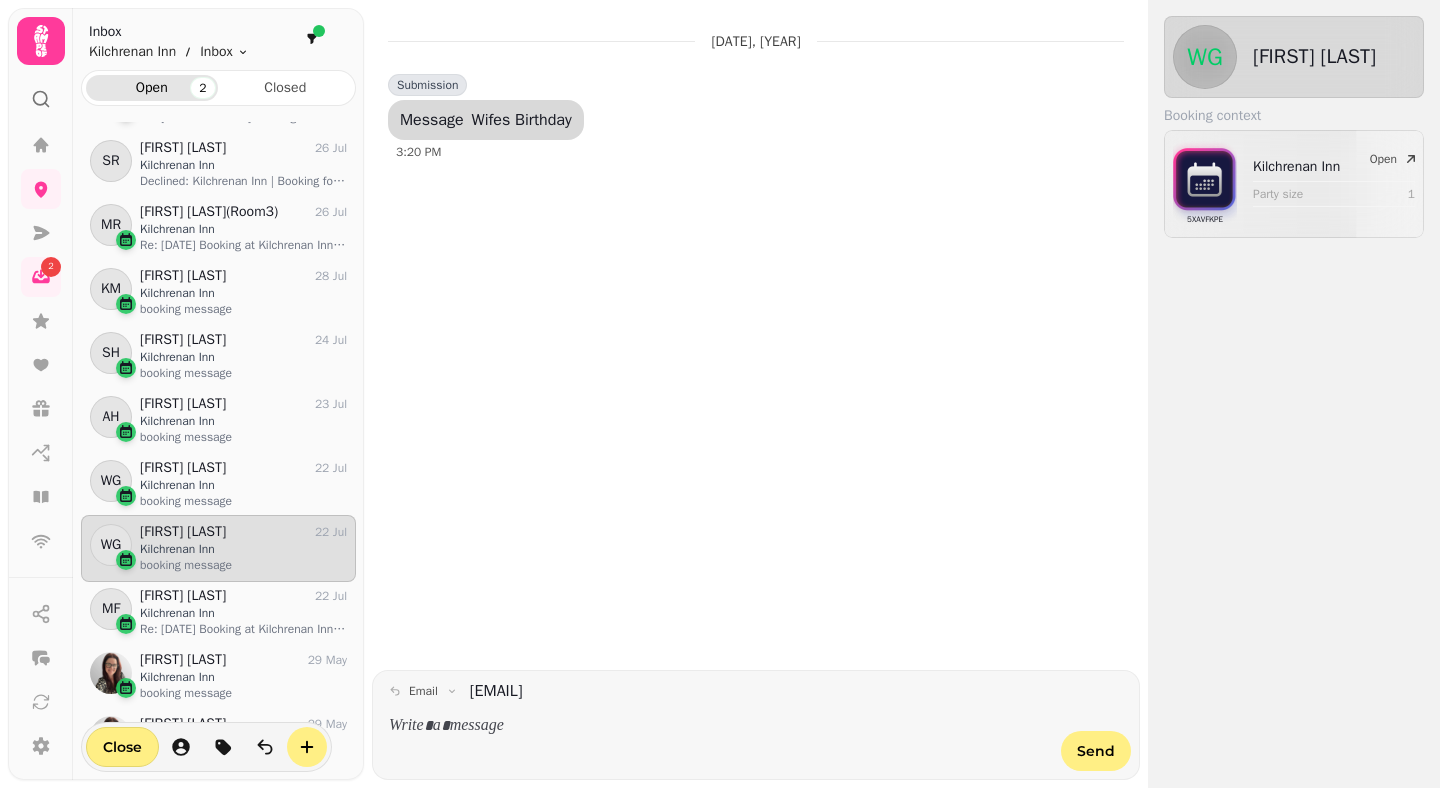 scroll, scrollTop: 0, scrollLeft: 0, axis: both 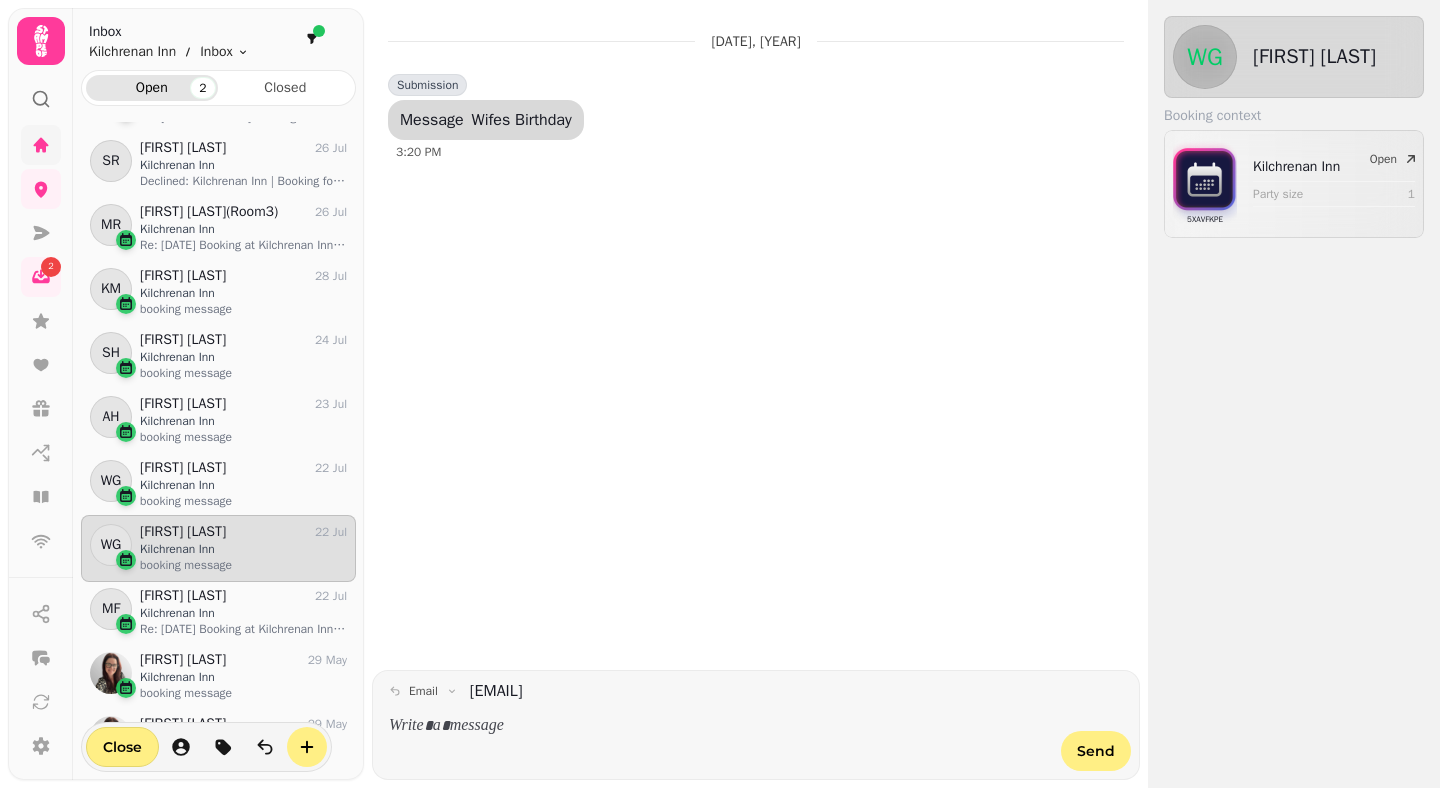 click at bounding box center [41, 145] 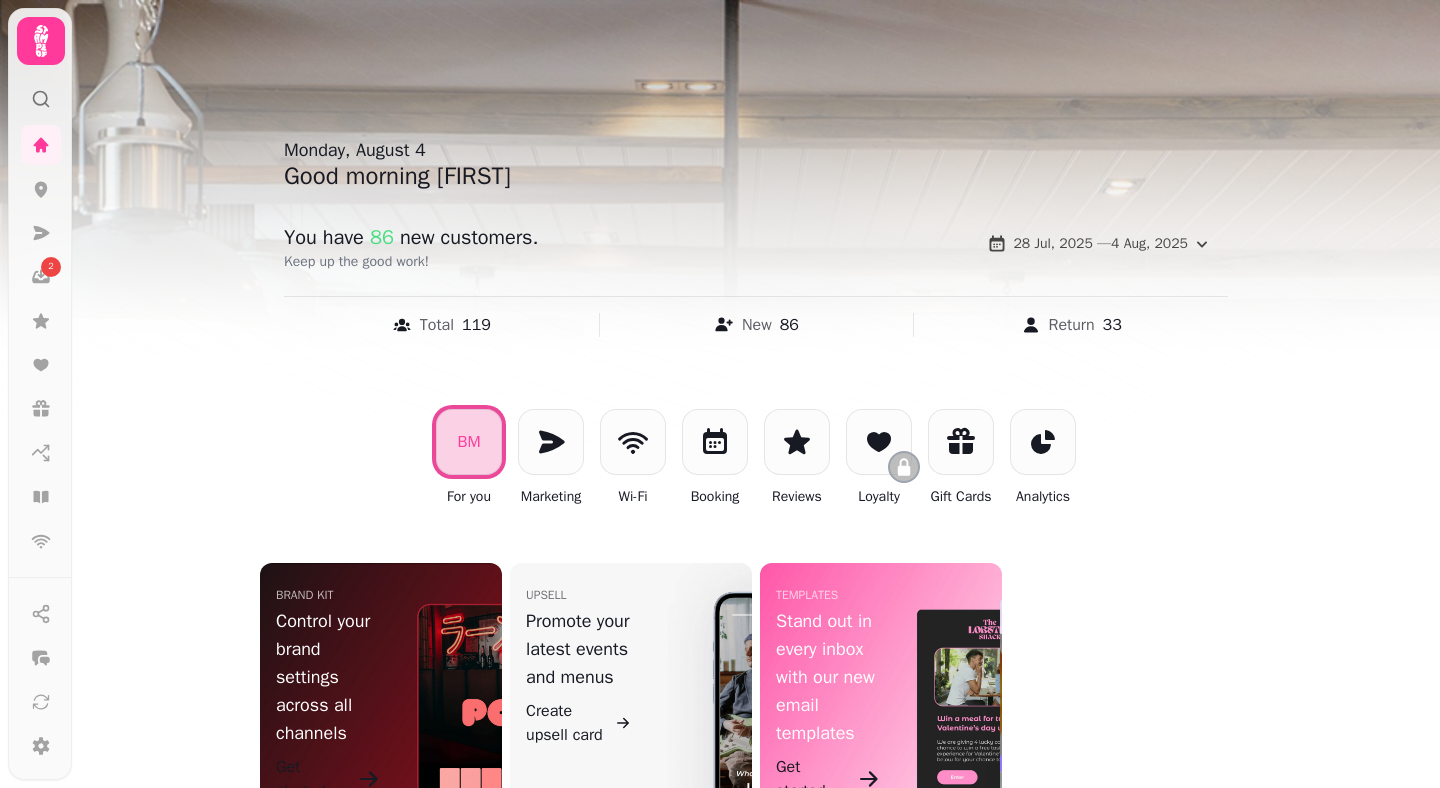 click at bounding box center [720, 394] 